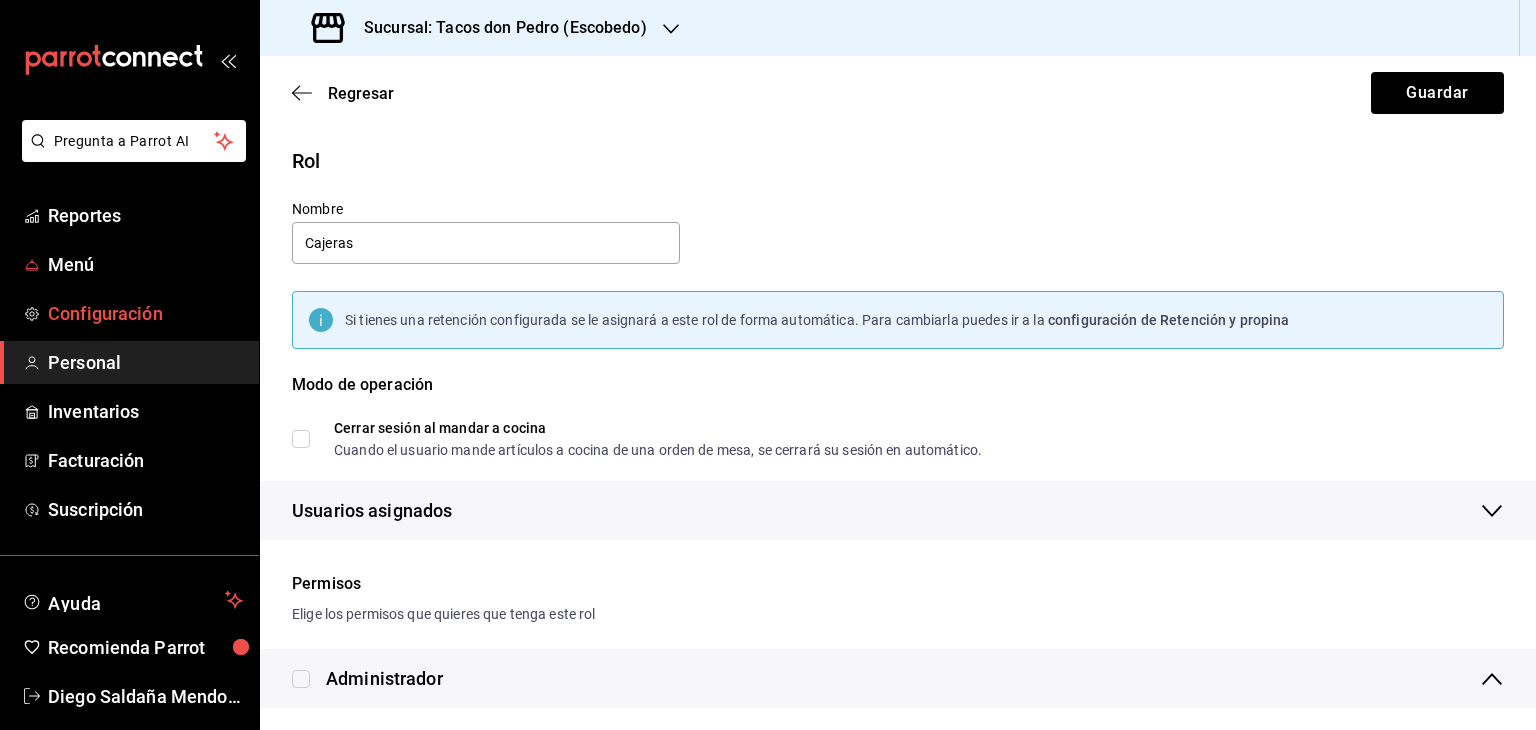 scroll, scrollTop: 0, scrollLeft: 0, axis: both 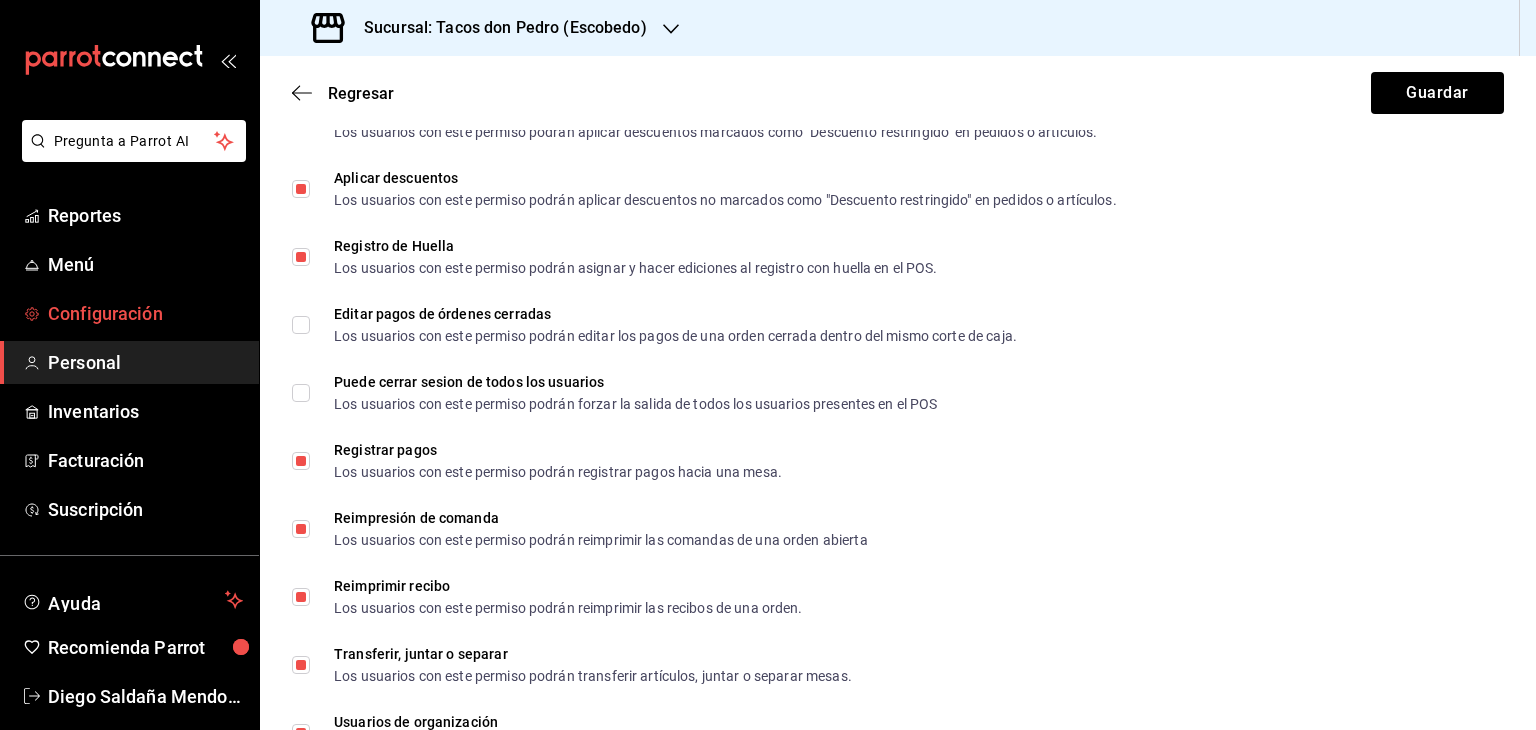click on "Configuración" at bounding box center [145, 313] 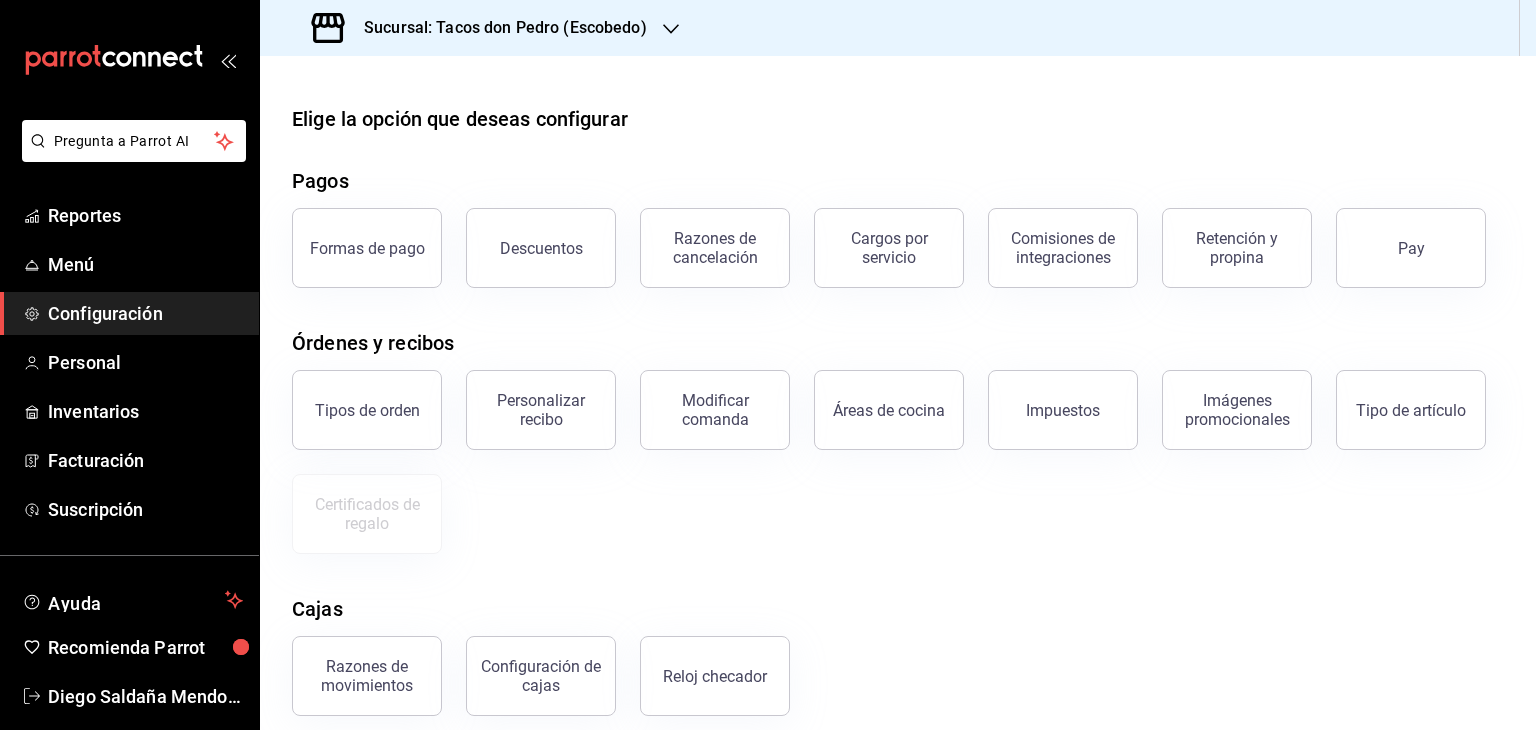 click 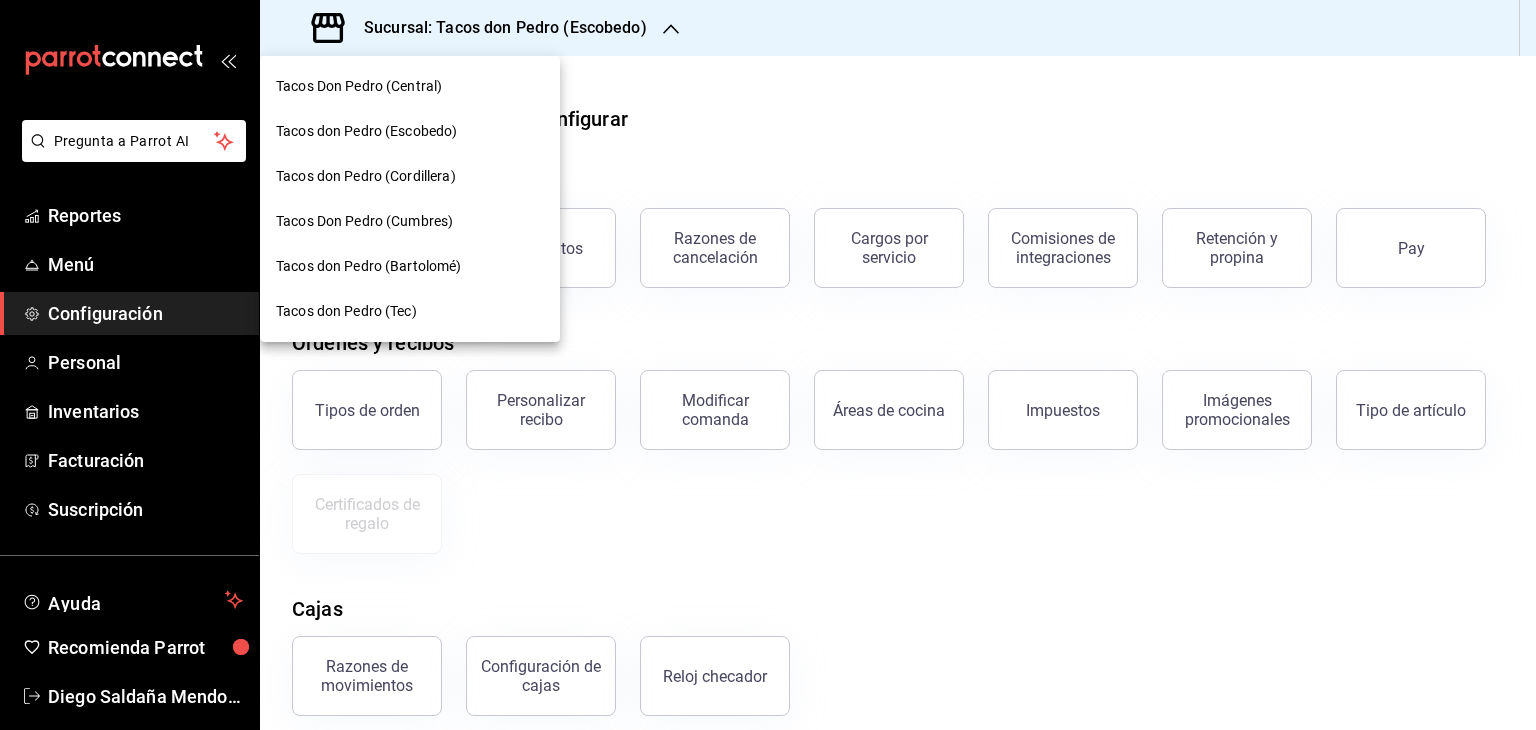 click on "Tacos Don Pedro (Cumbres)" at bounding box center [364, 221] 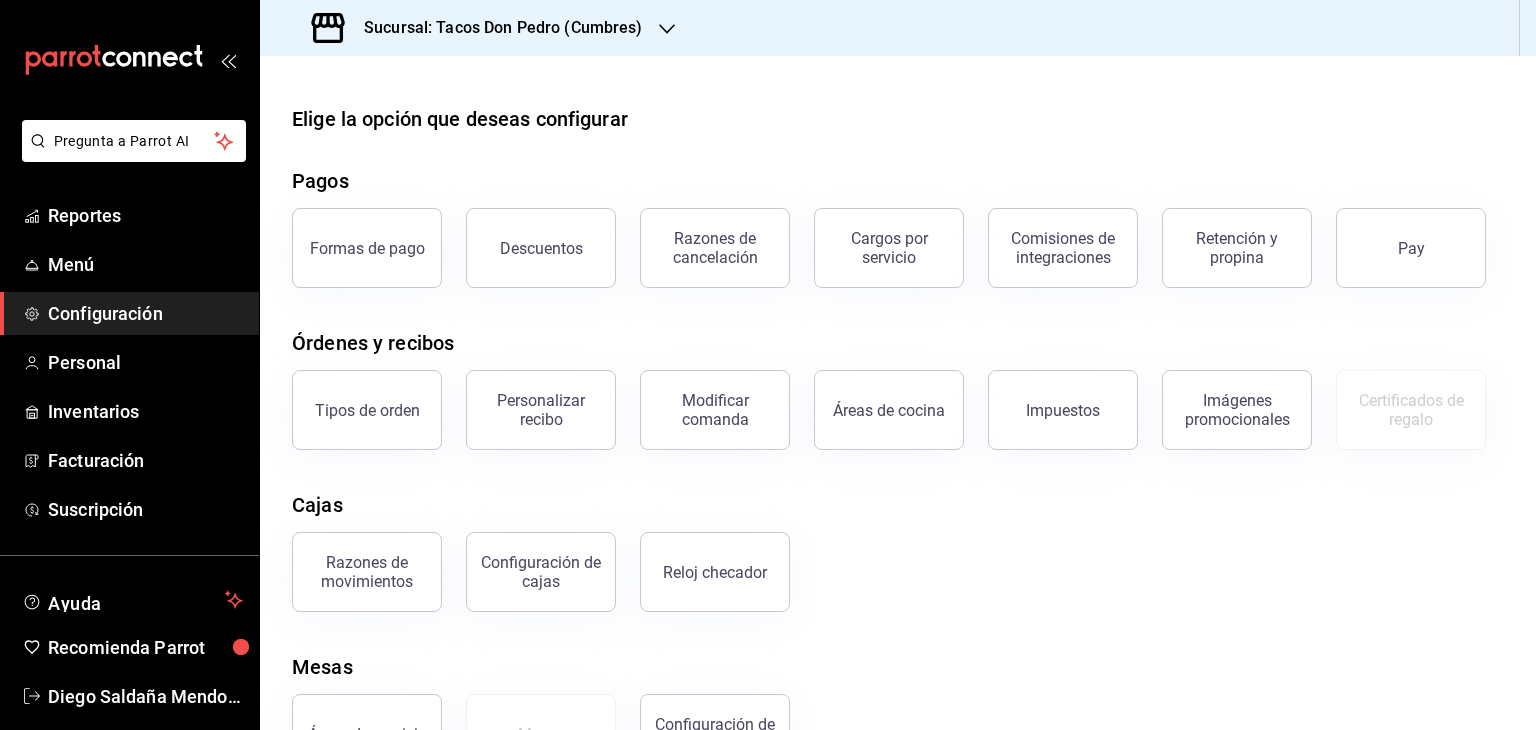 click on "Razones de movimientos Configuración de cajas Reloj checador" at bounding box center (886, 560) 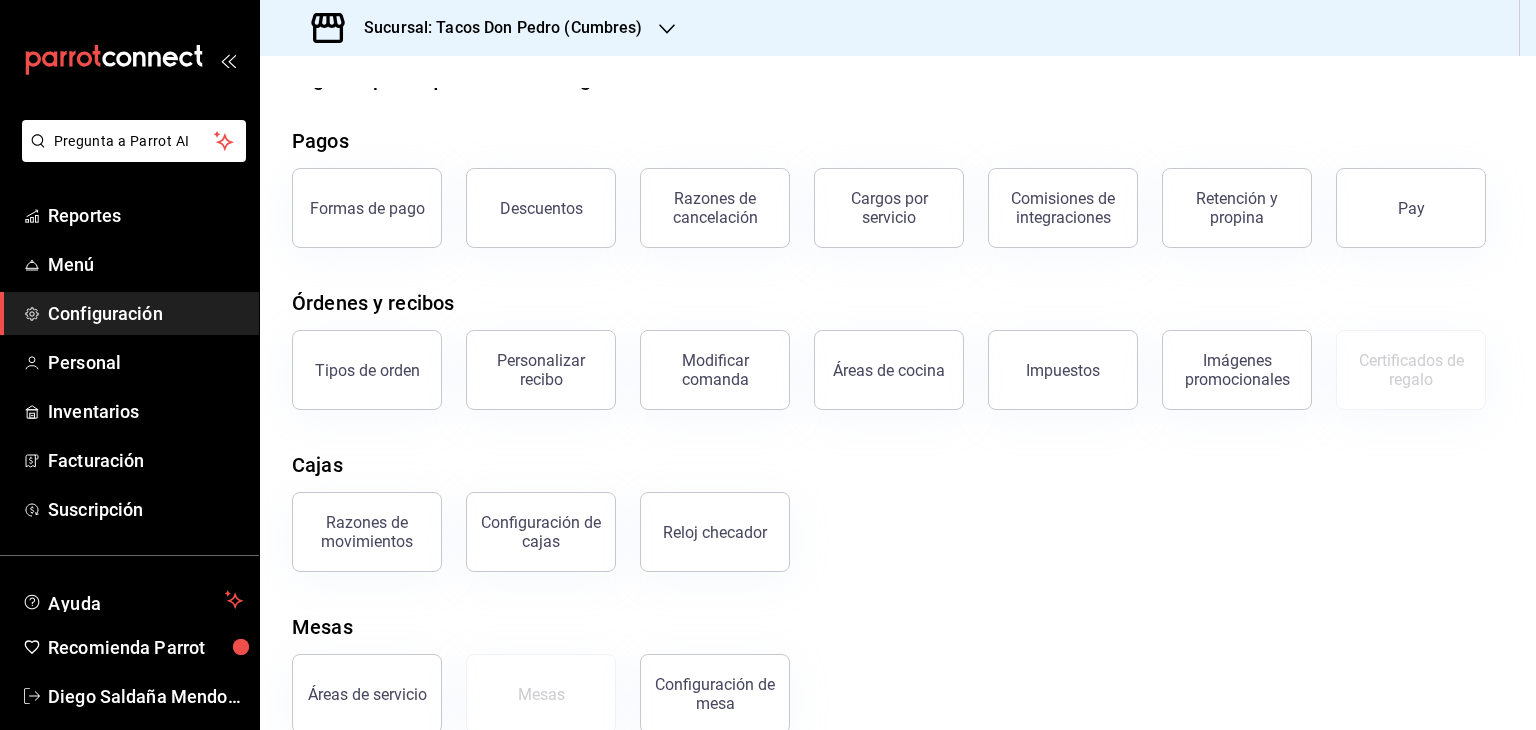 scroll, scrollTop: 76, scrollLeft: 0, axis: vertical 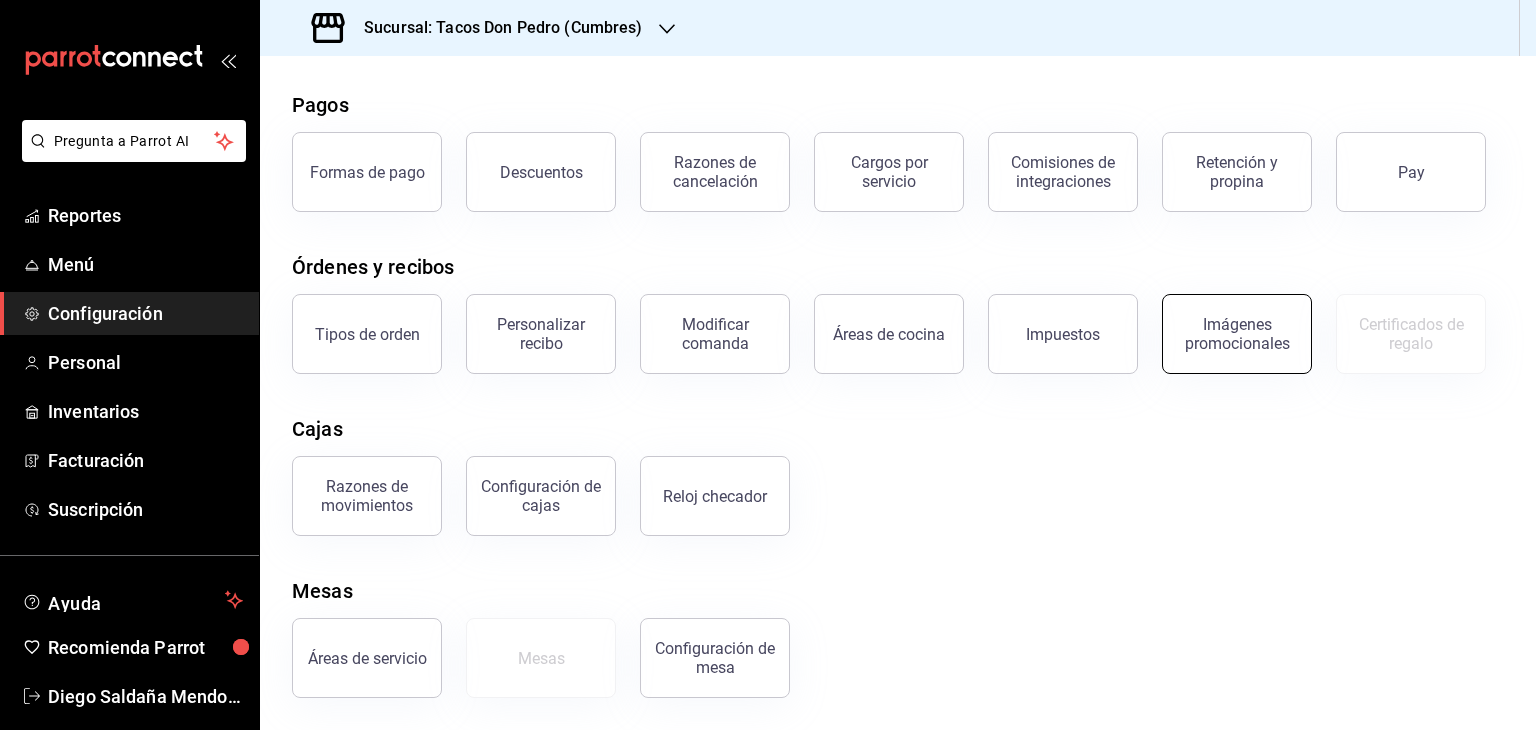 click on "Imágenes promocionales" at bounding box center [1237, 334] 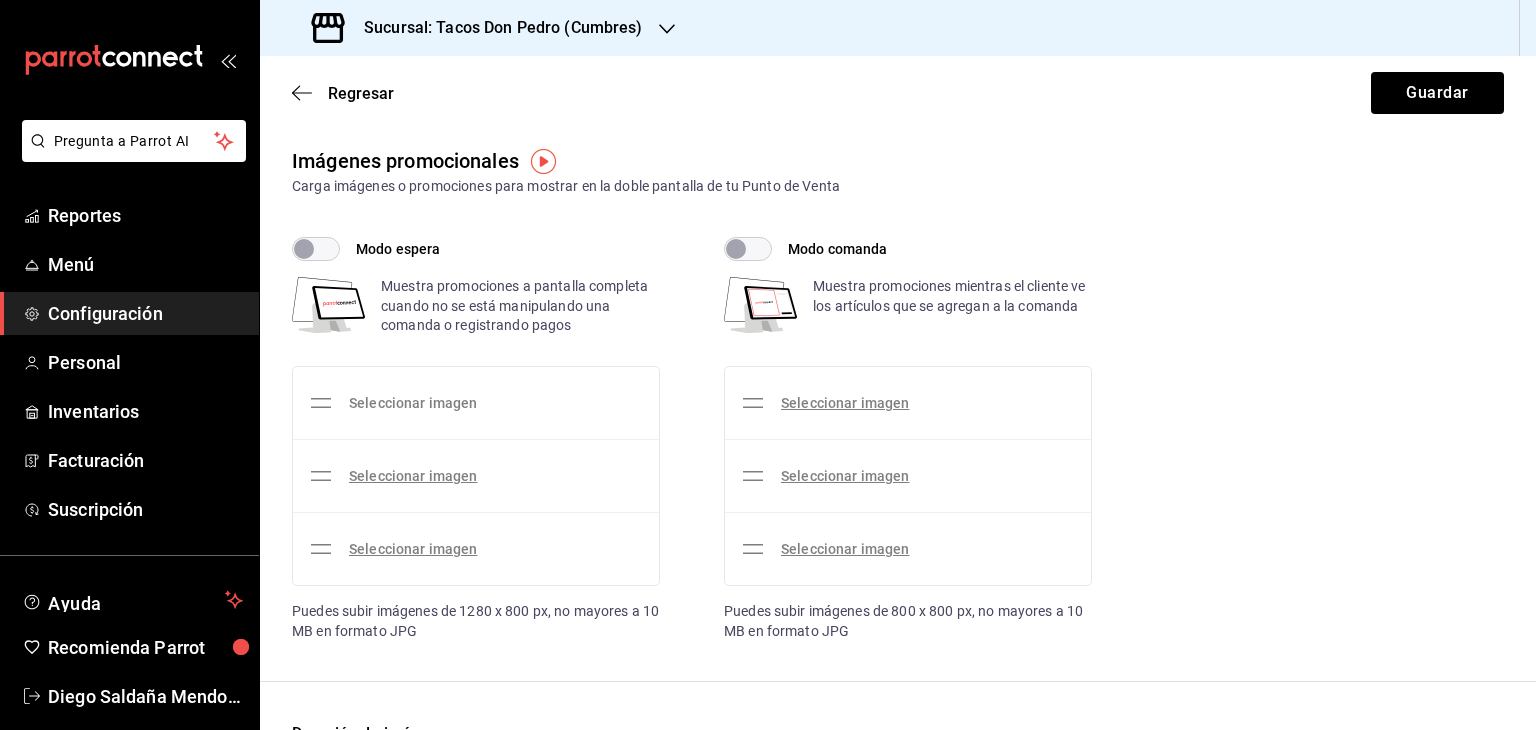 click on "Seleccionar imagen" at bounding box center [413, 403] 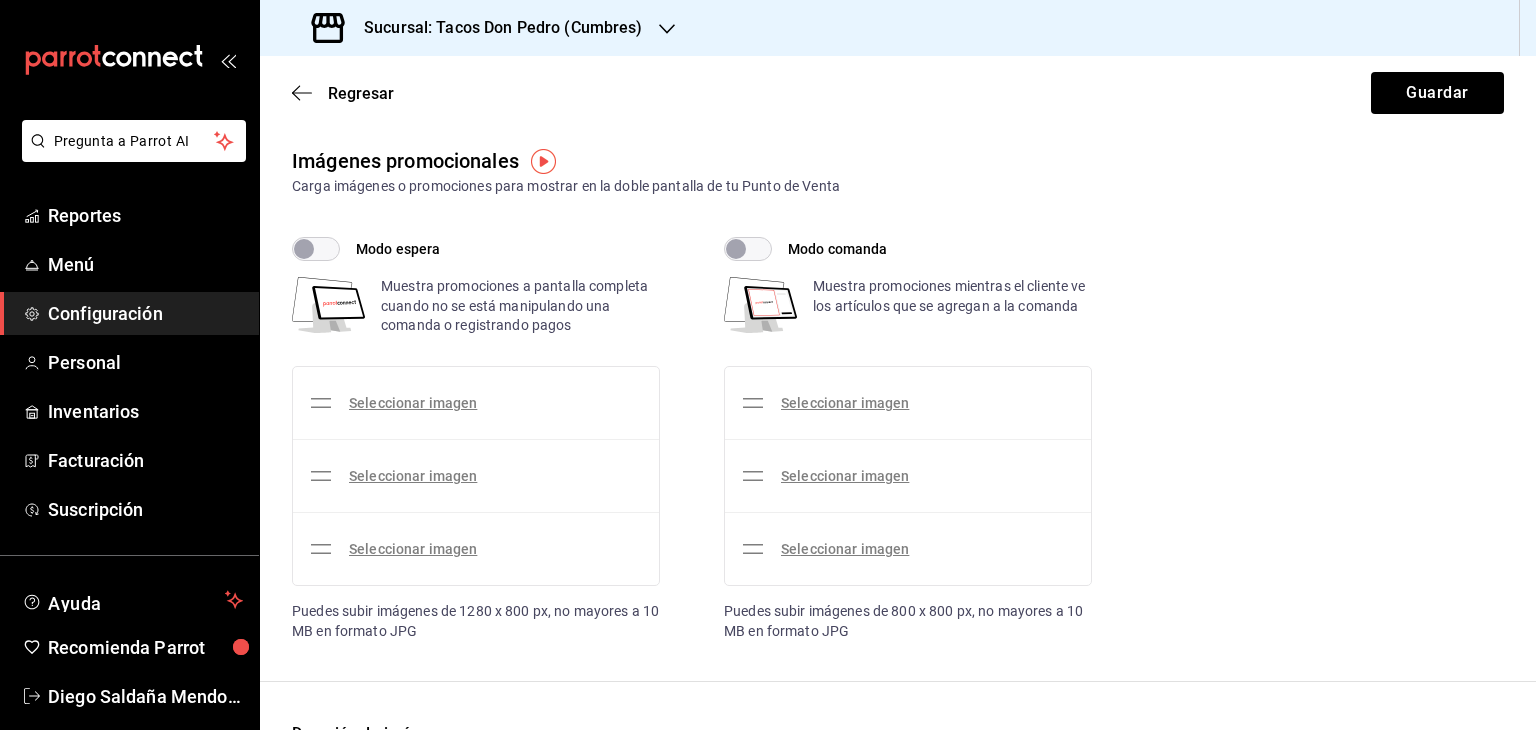 click on "Modo espera" at bounding box center (304, 249) 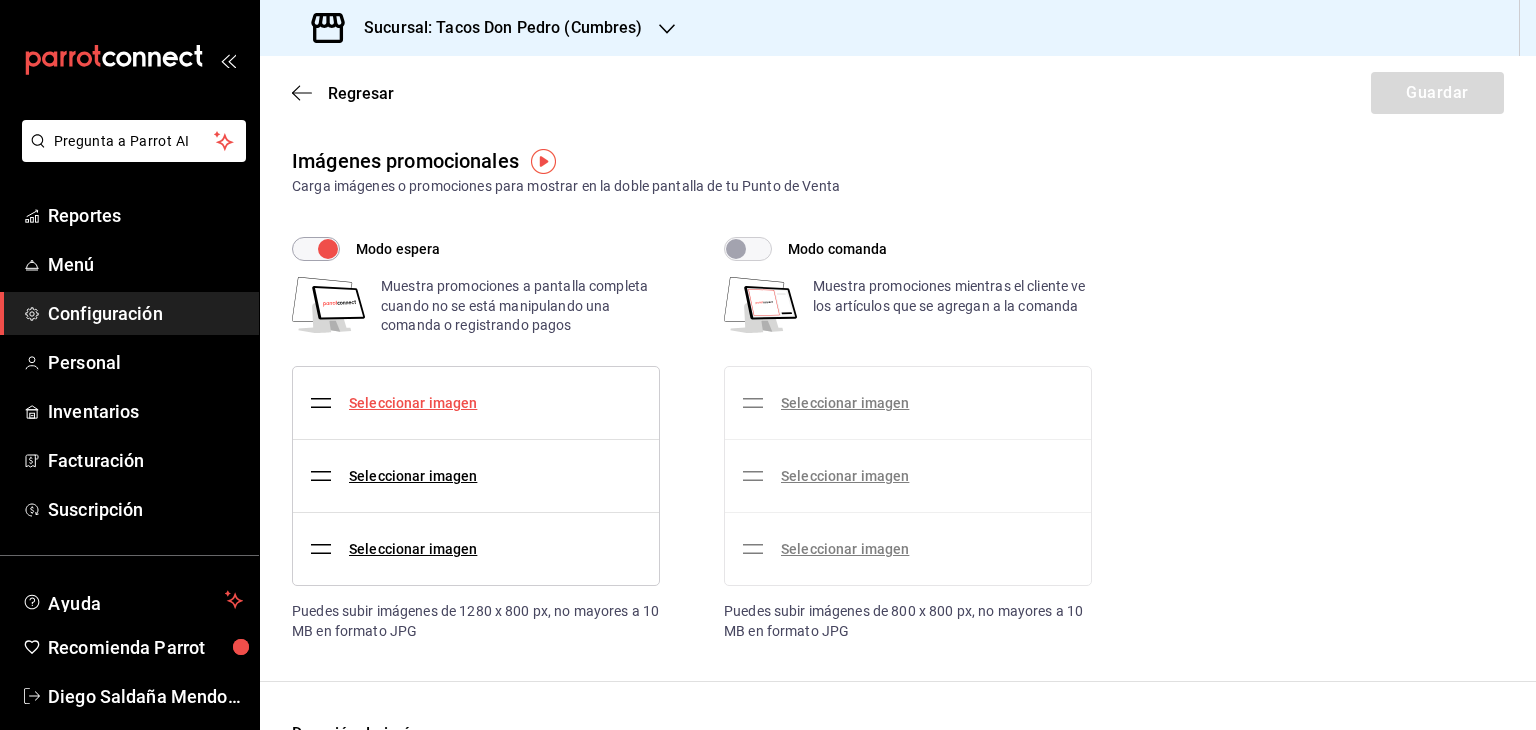 click on "Seleccionar imagen" at bounding box center [413, 403] 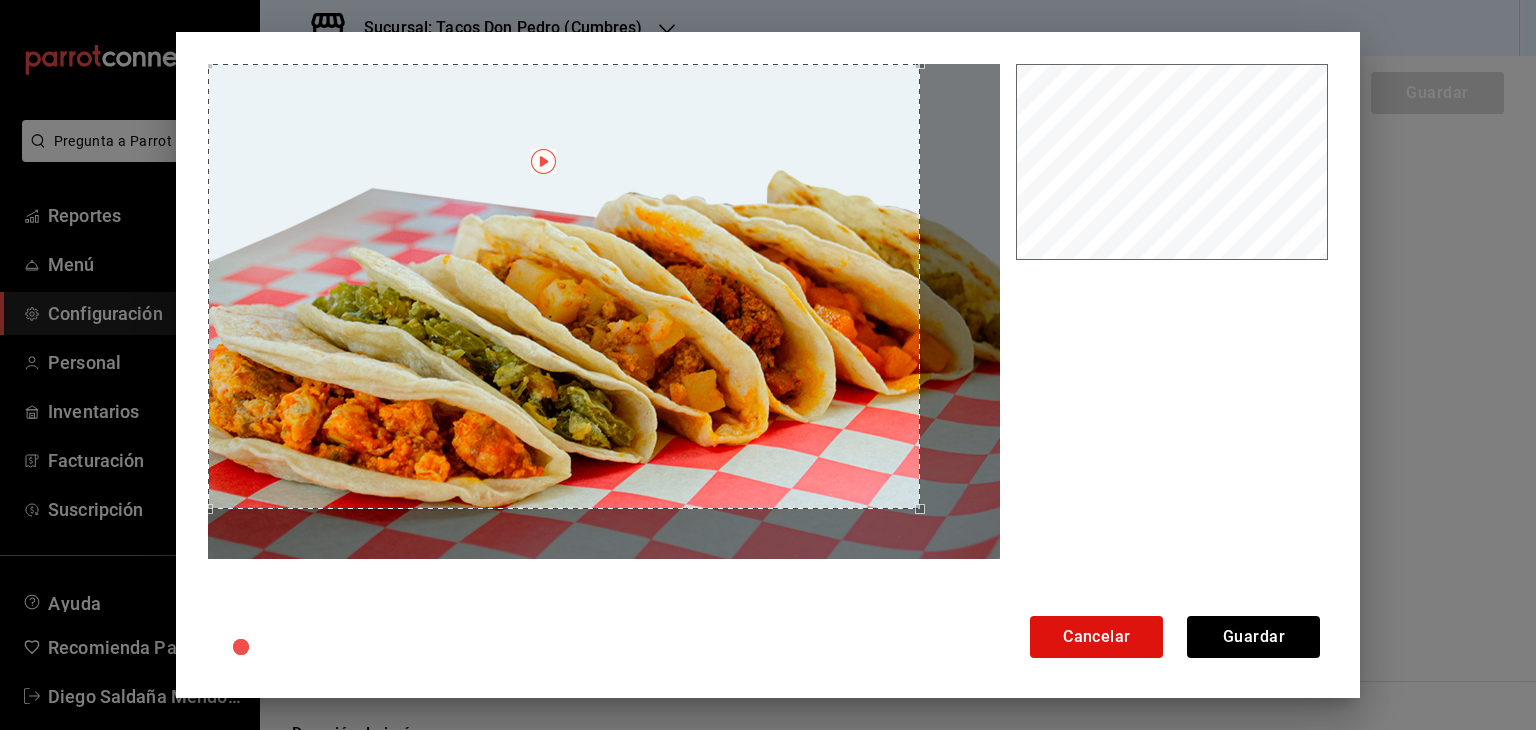 click at bounding box center [564, 286] 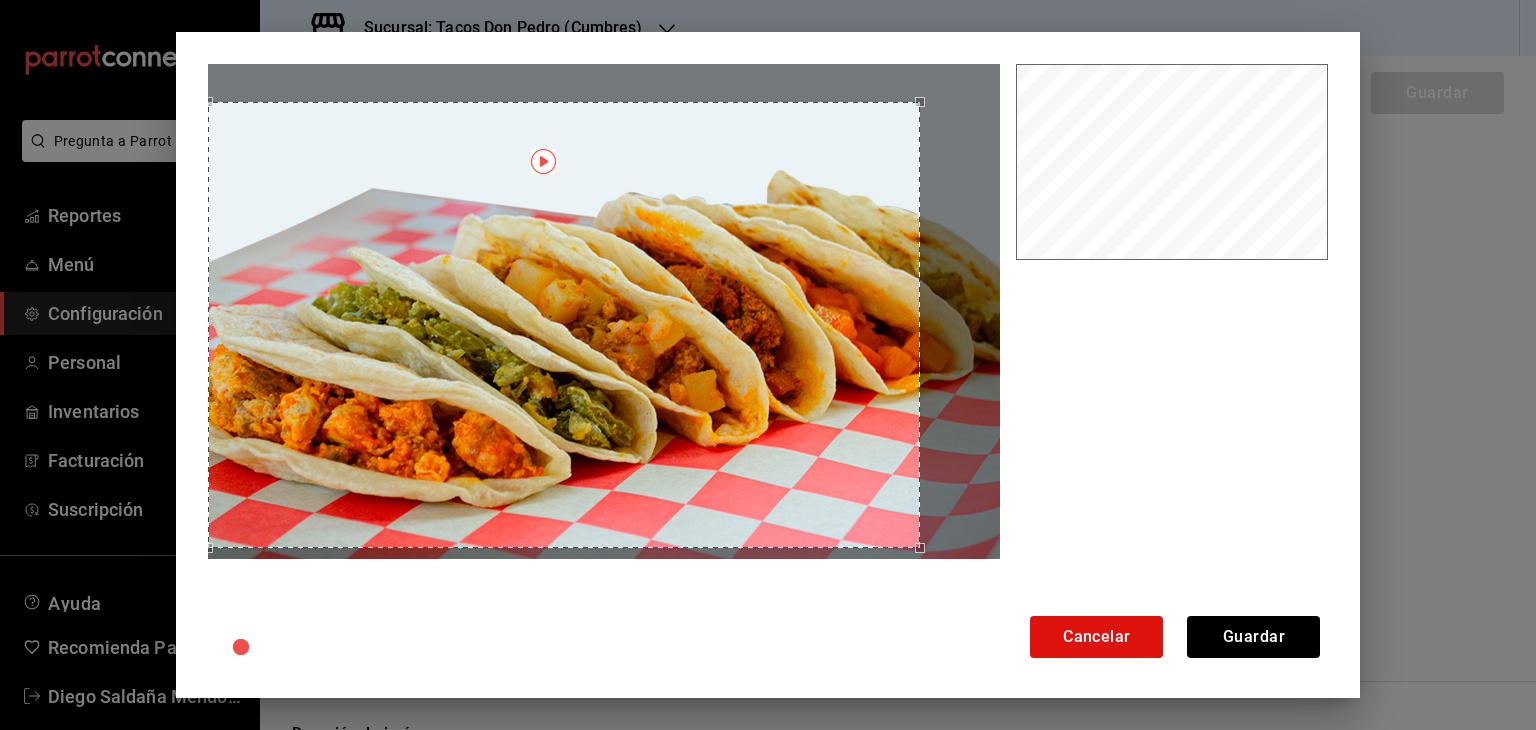 click at bounding box center [564, 324] 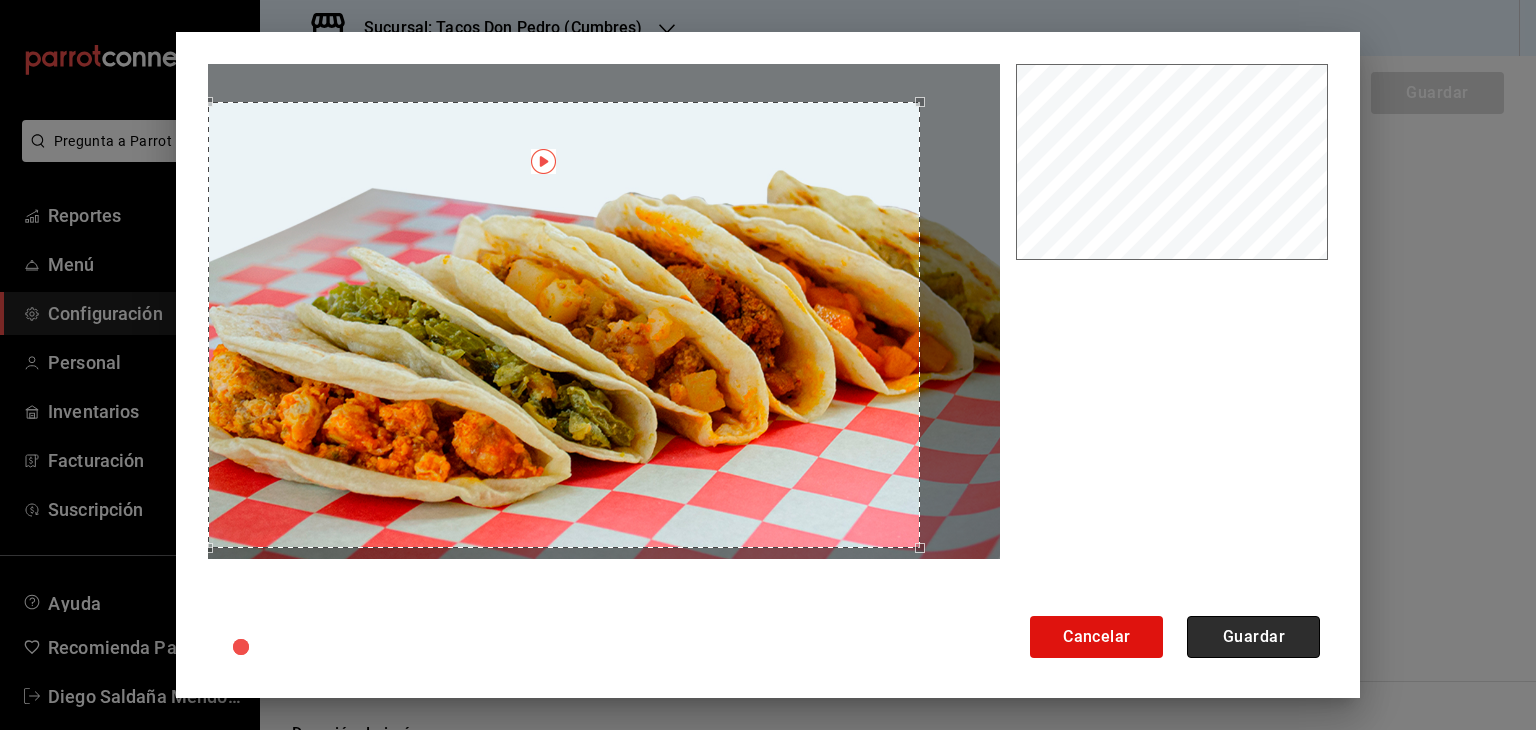 click on "Guardar" at bounding box center [1253, 637] 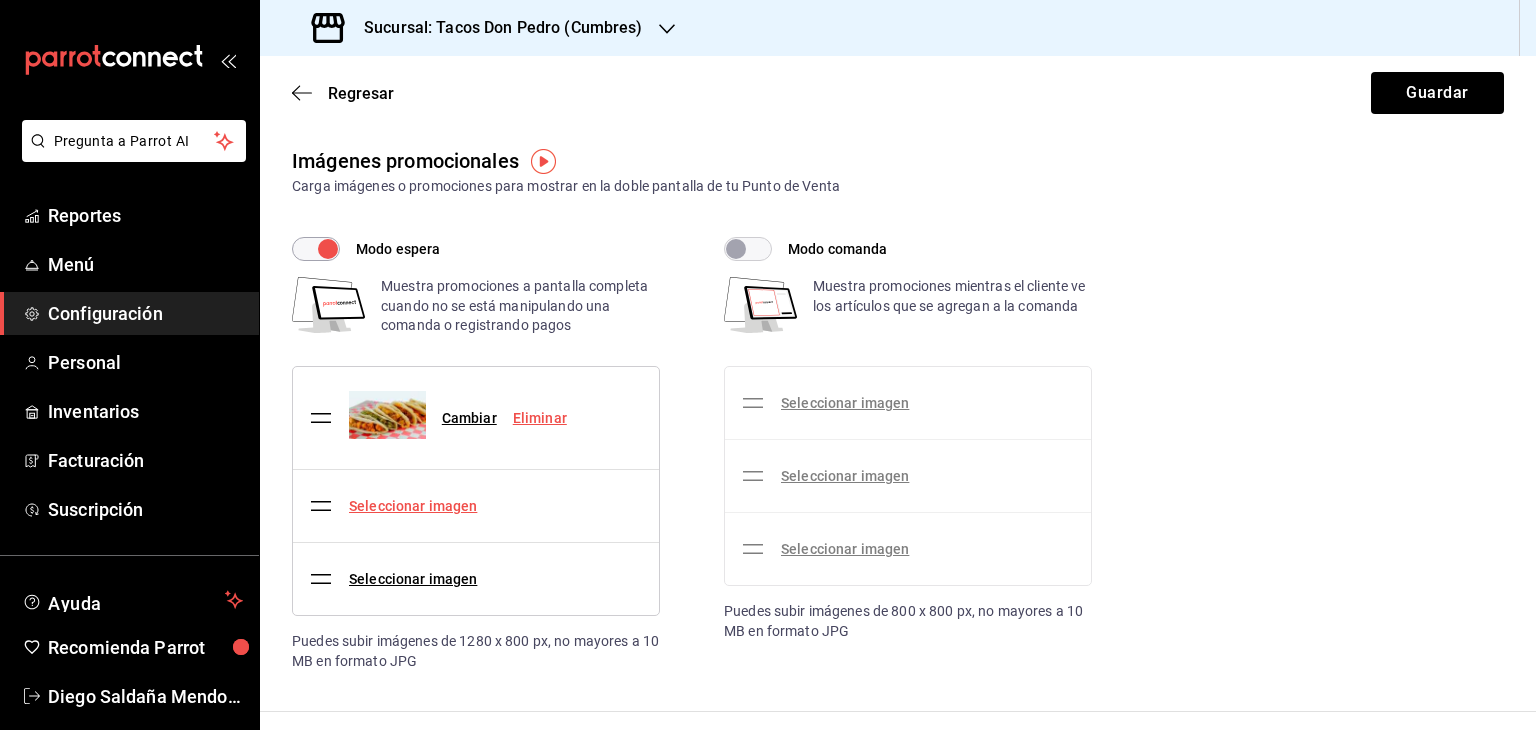 click on "Seleccionar imagen" at bounding box center (413, 506) 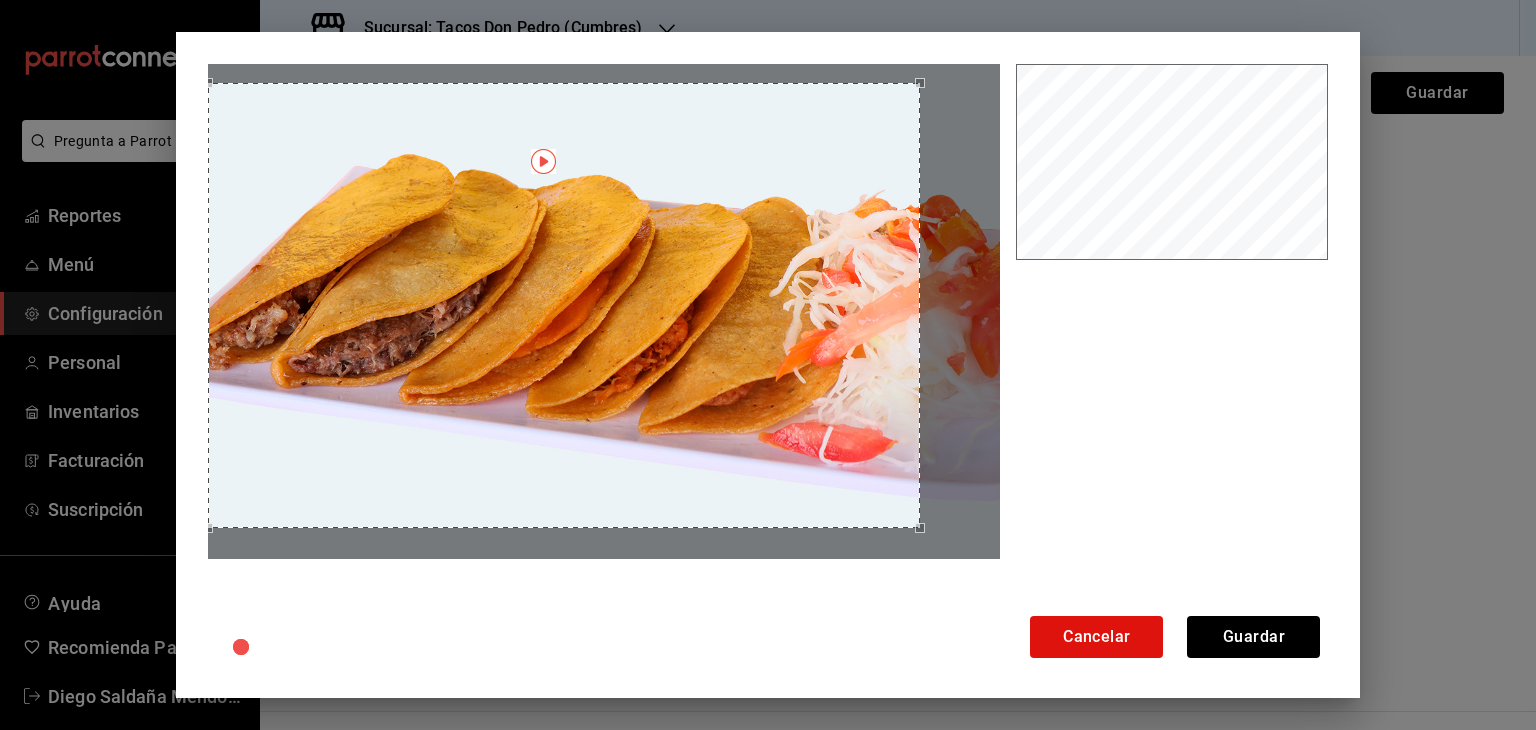 click at bounding box center [564, 305] 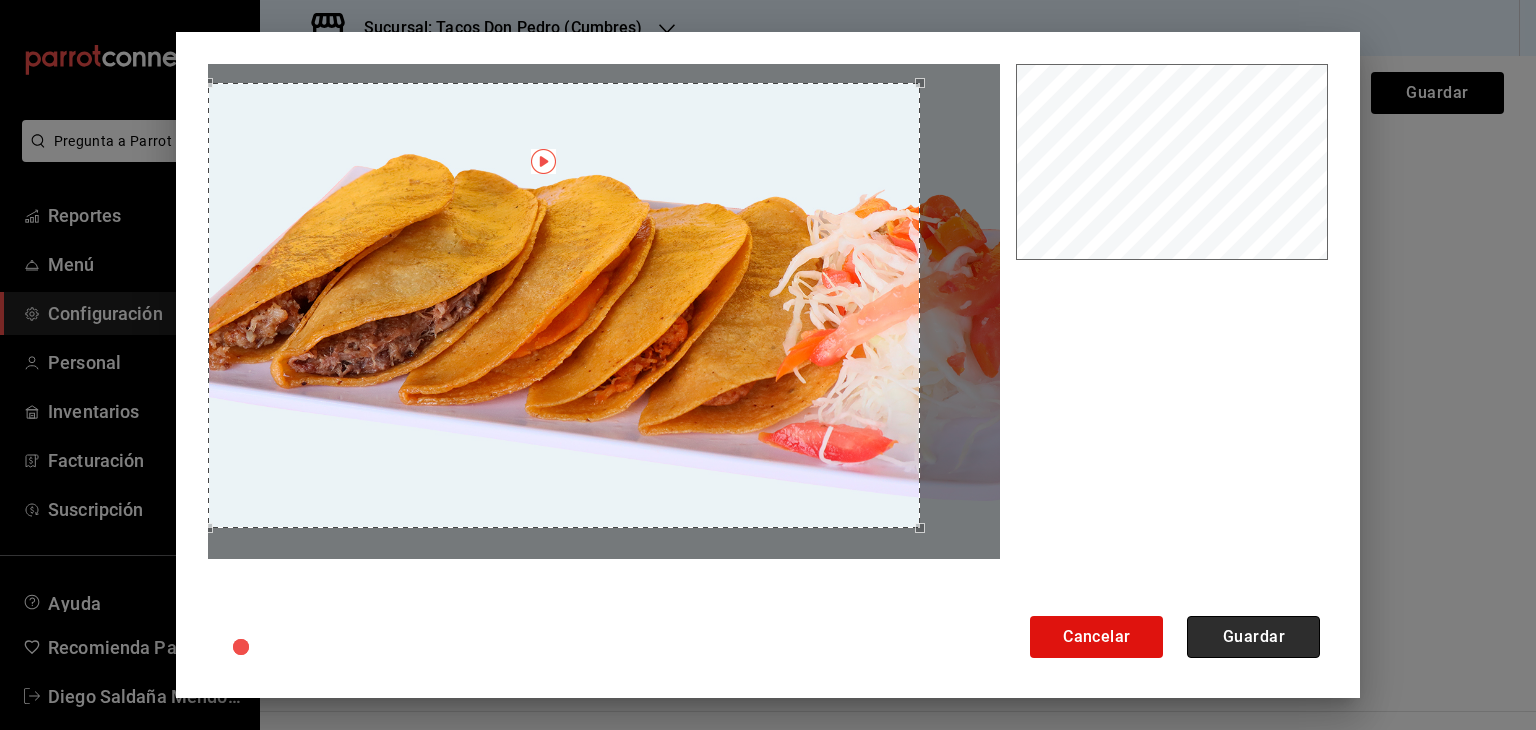 click on "Guardar" at bounding box center (1253, 637) 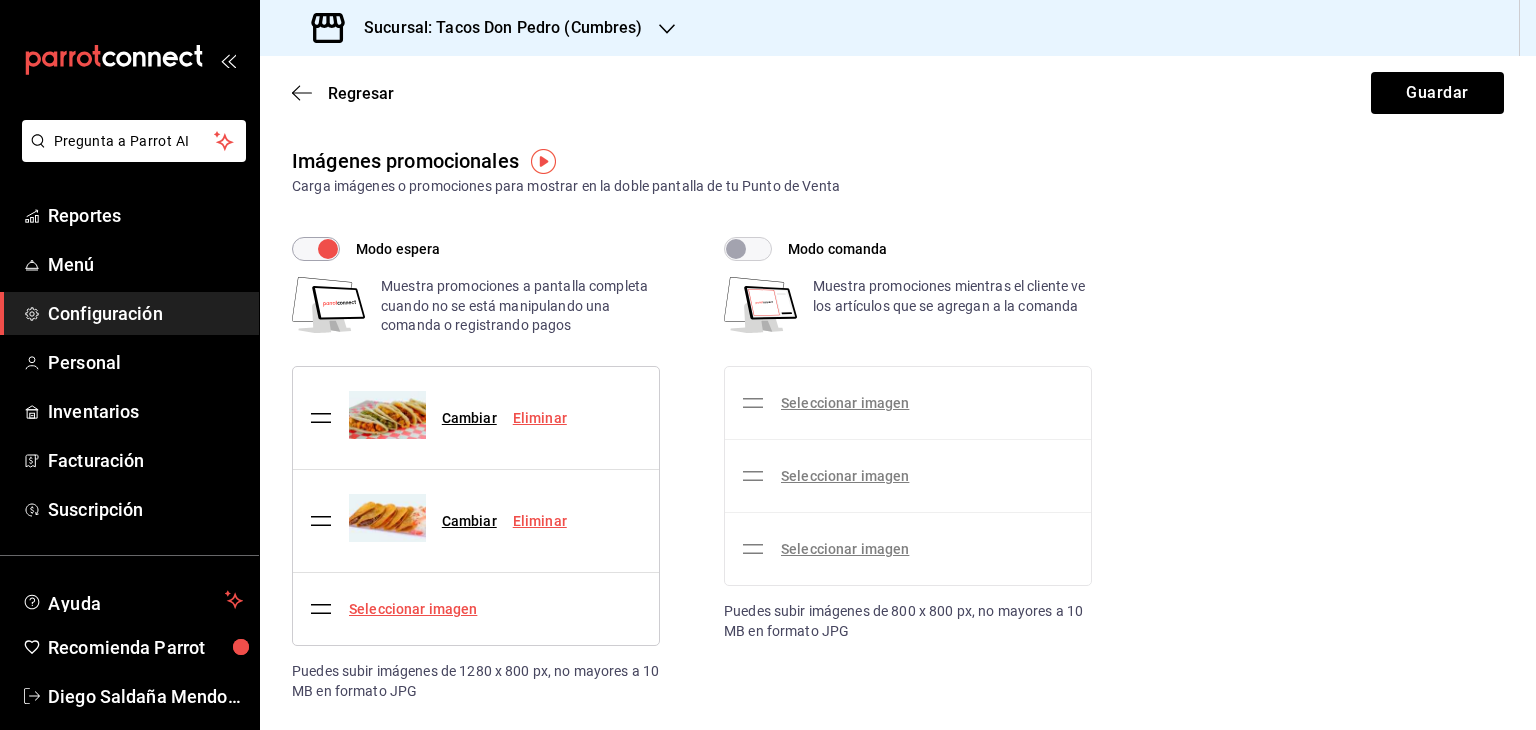 click on "Seleccionar imagen" at bounding box center [413, 609] 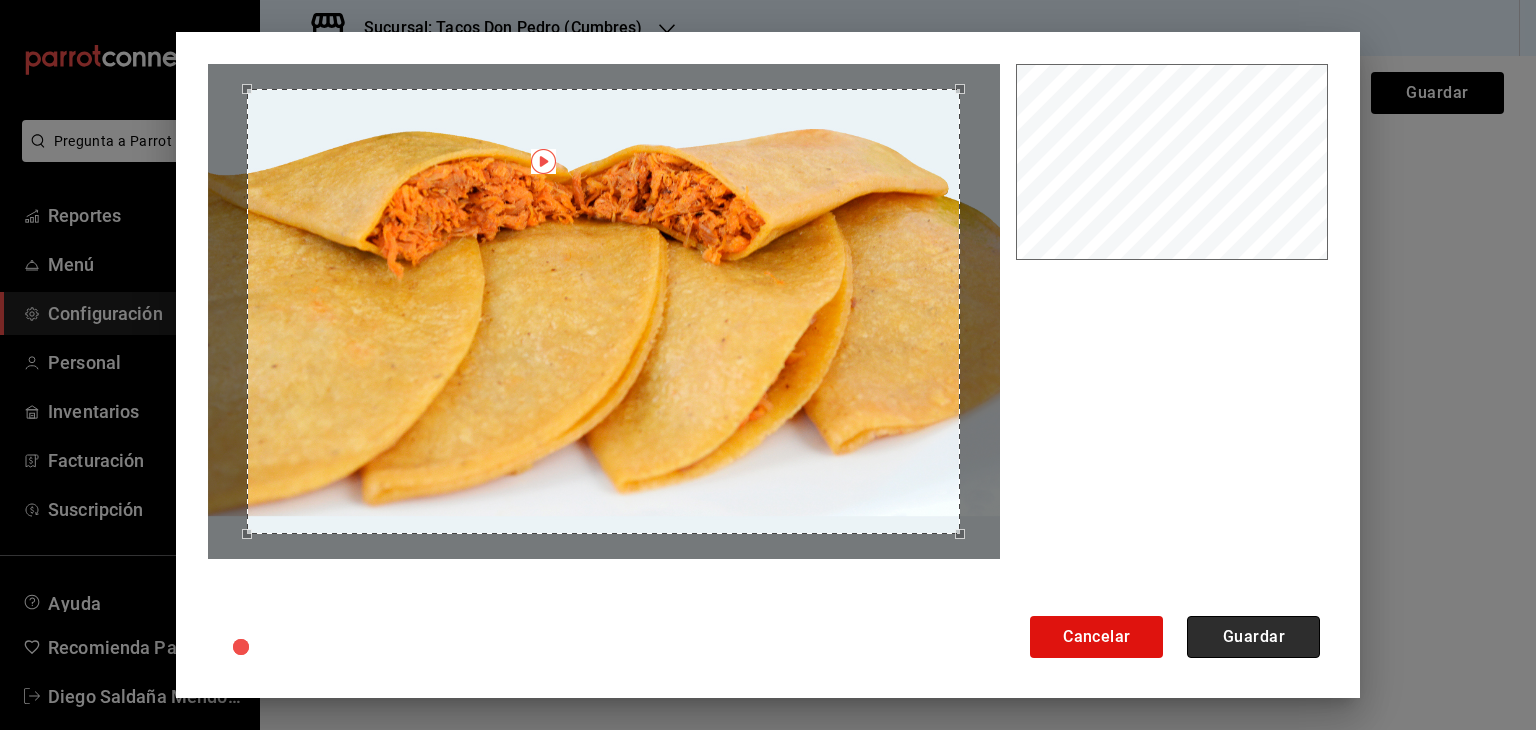 click on "Guardar" at bounding box center (1253, 637) 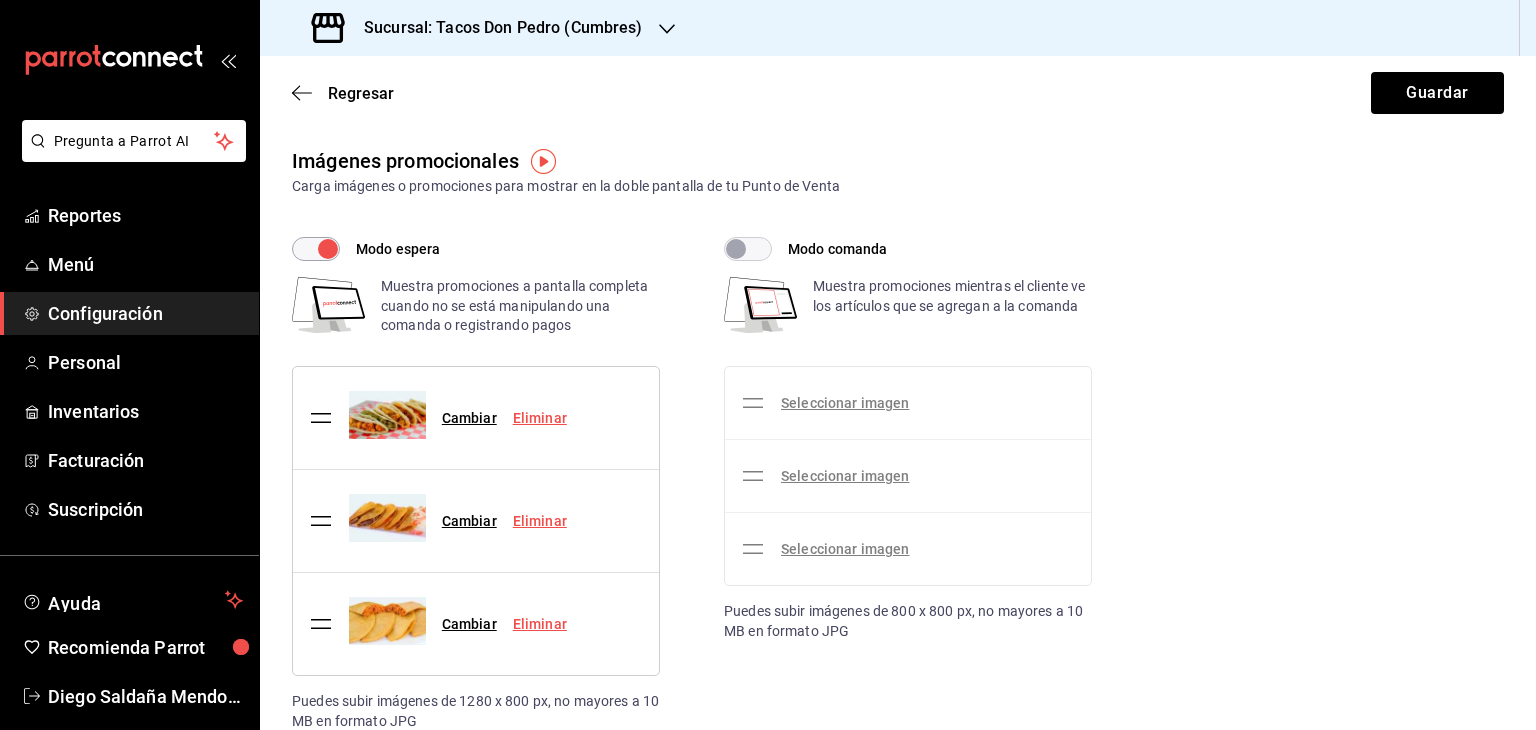 click on "Eliminar" at bounding box center [540, 418] 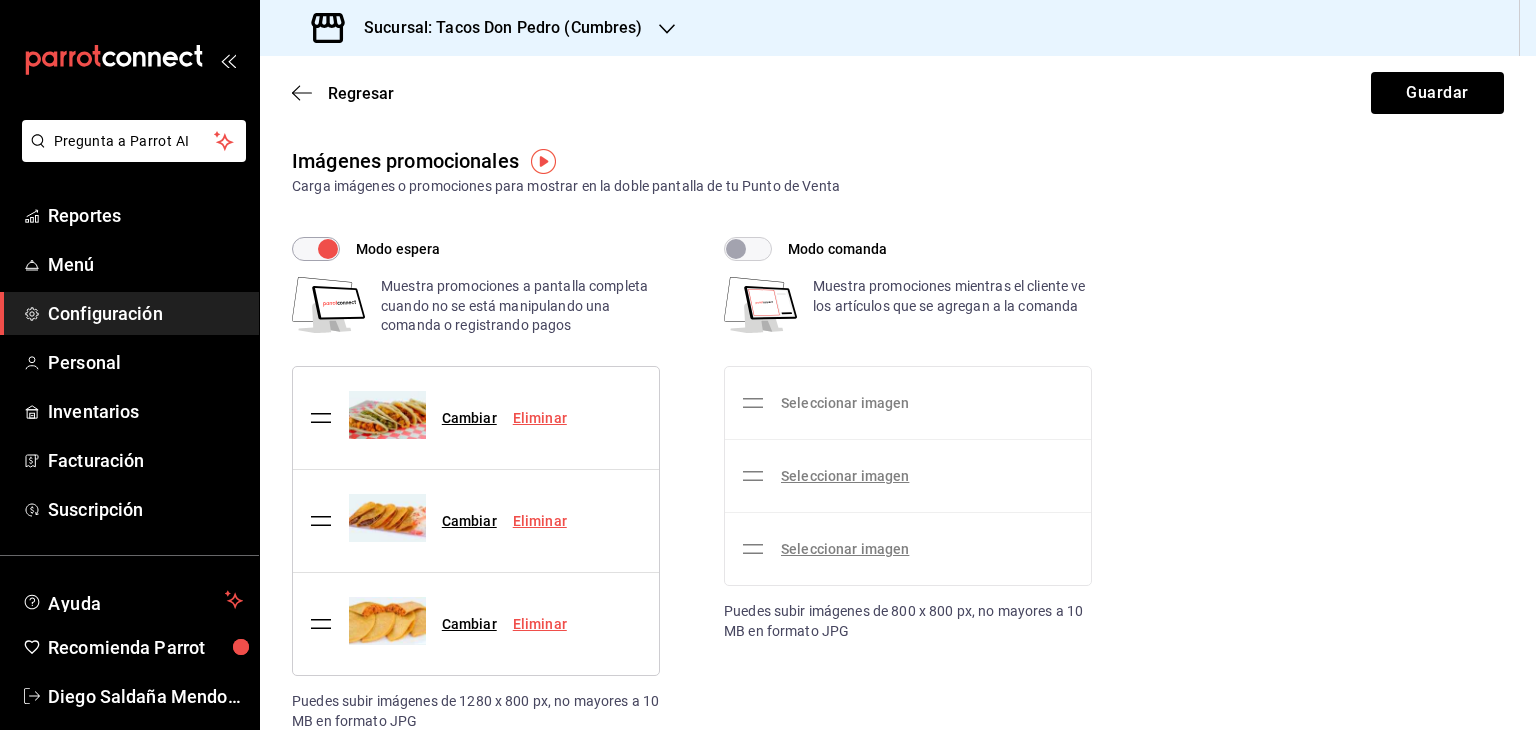 click on "Seleccionar imagen" at bounding box center (845, 403) 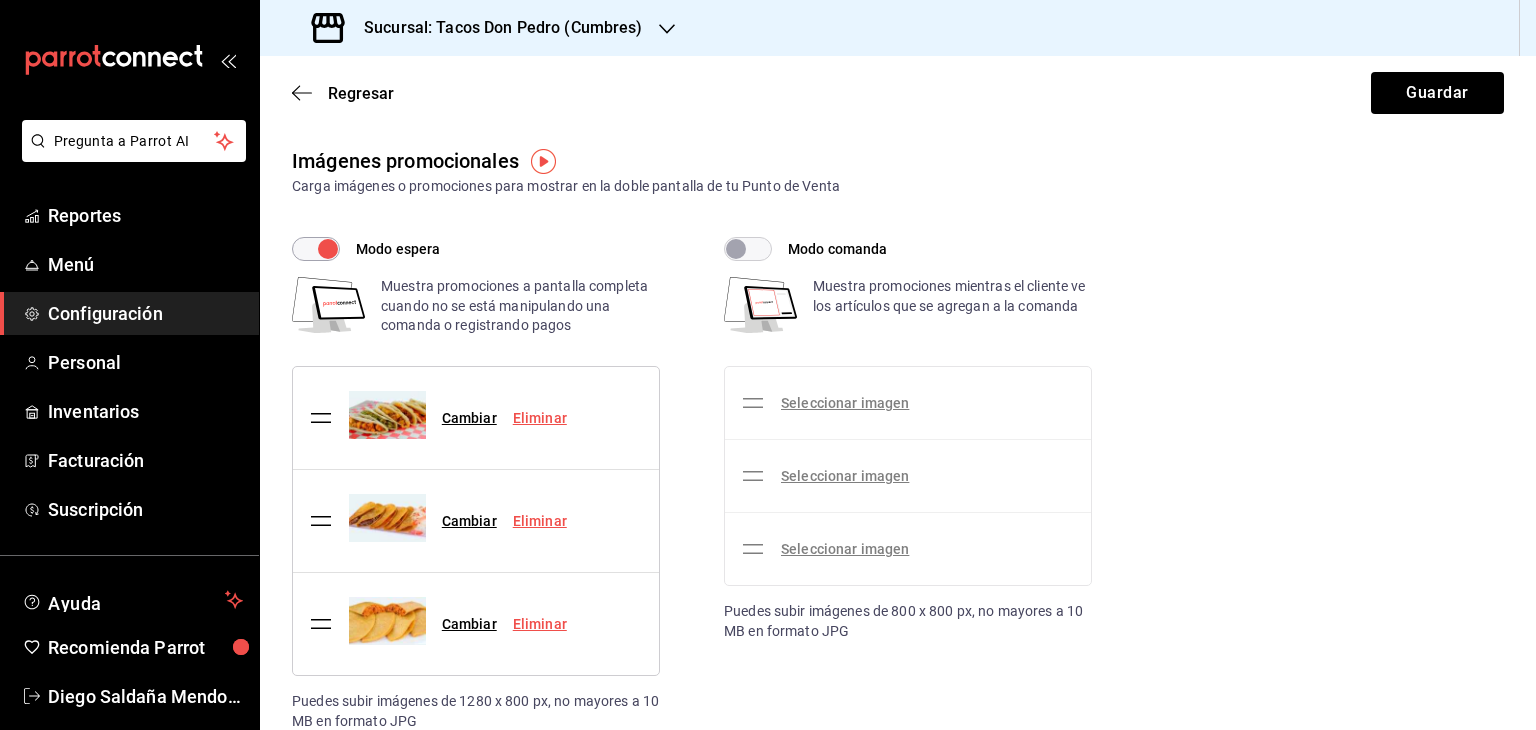 click on "Modo comanda" at bounding box center (736, 249) 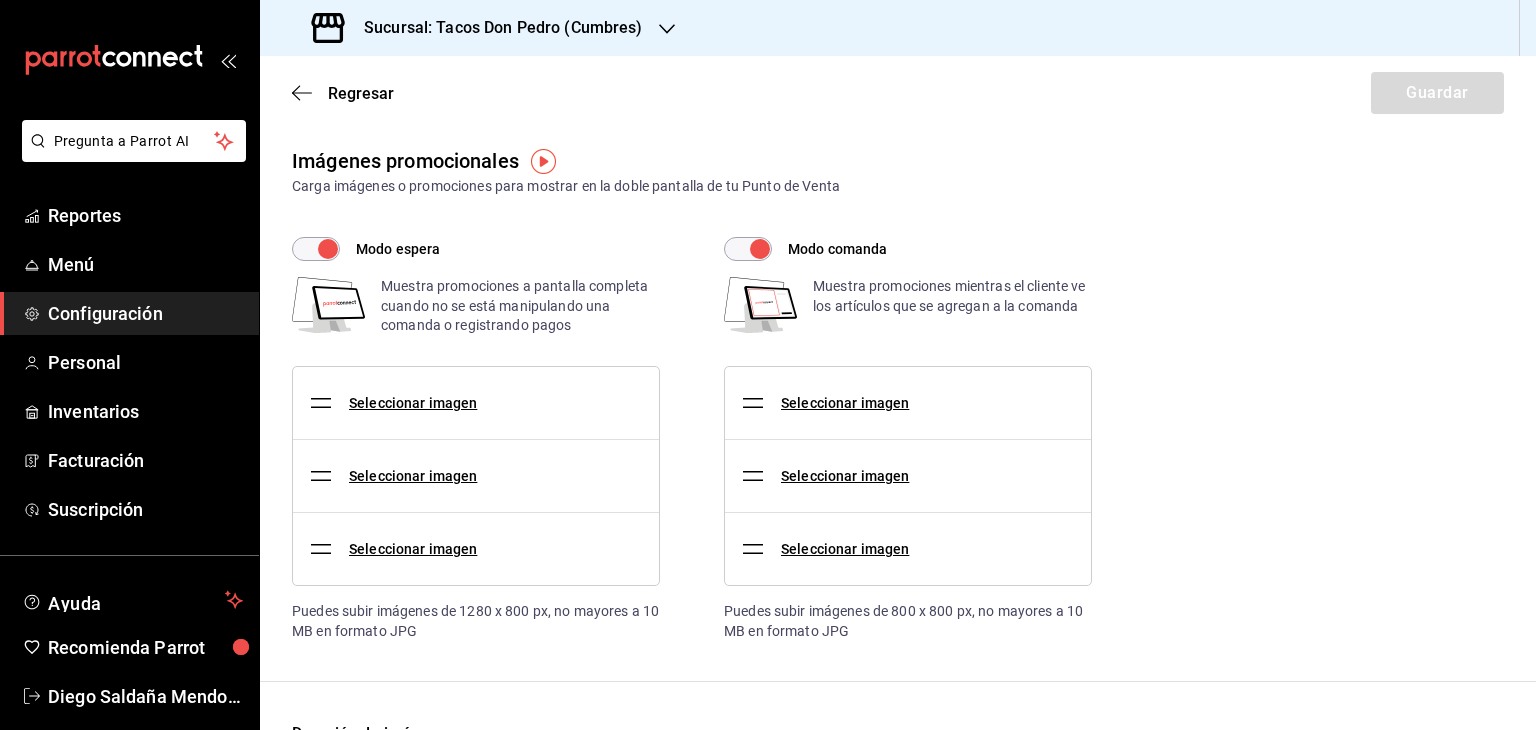 click on "Seleccionar imagen" at bounding box center [845, 403] 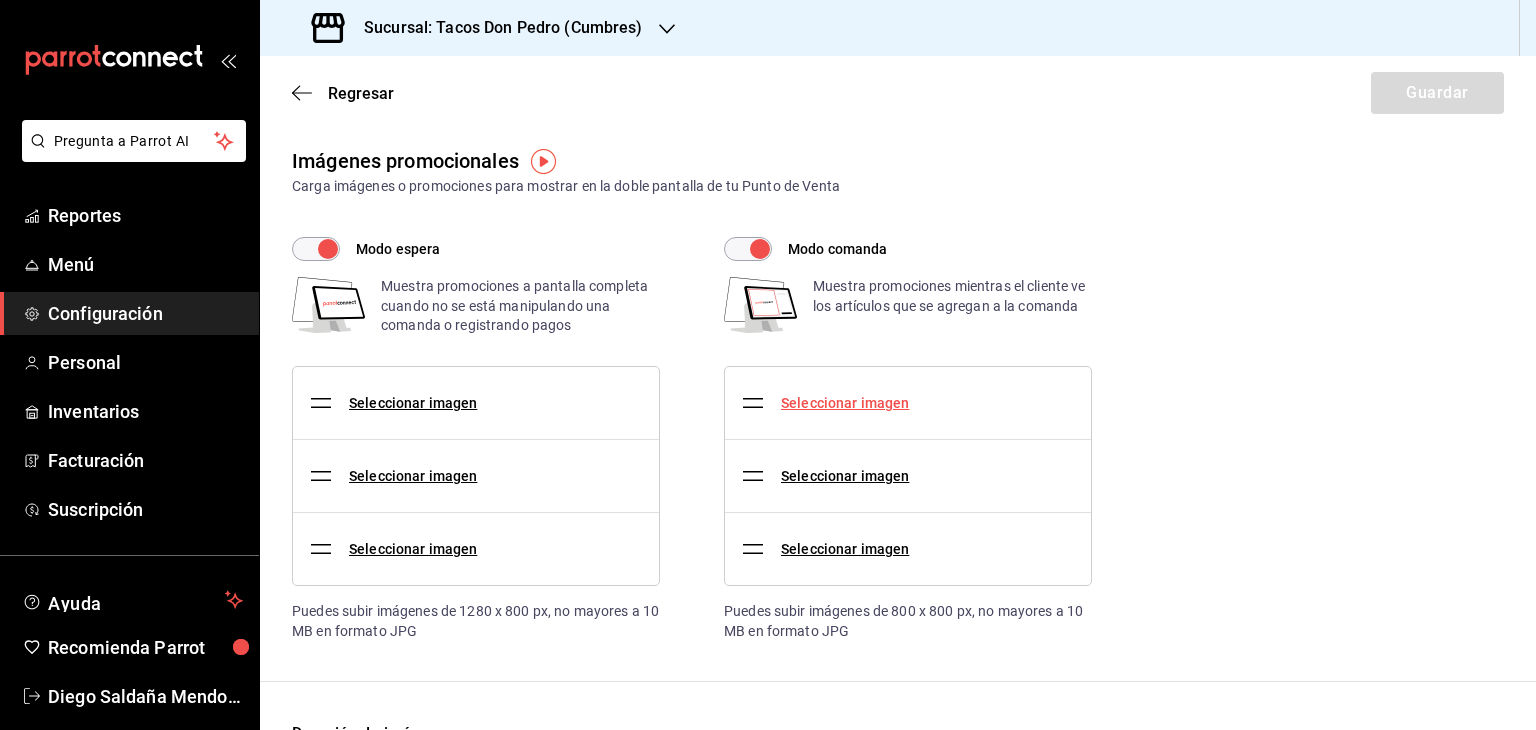 click on "Seleccionar imagen" at bounding box center (845, 403) 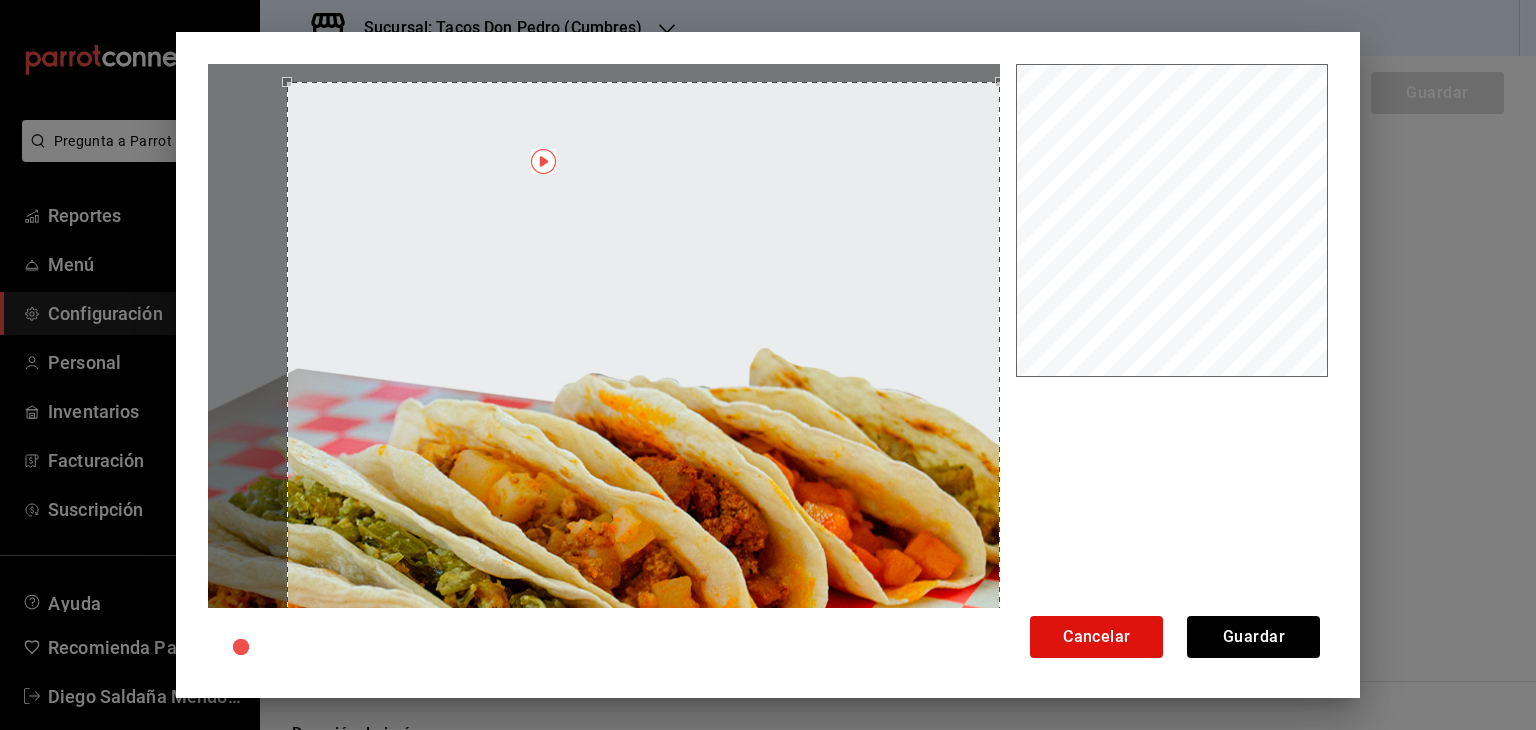 click at bounding box center [643, 438] 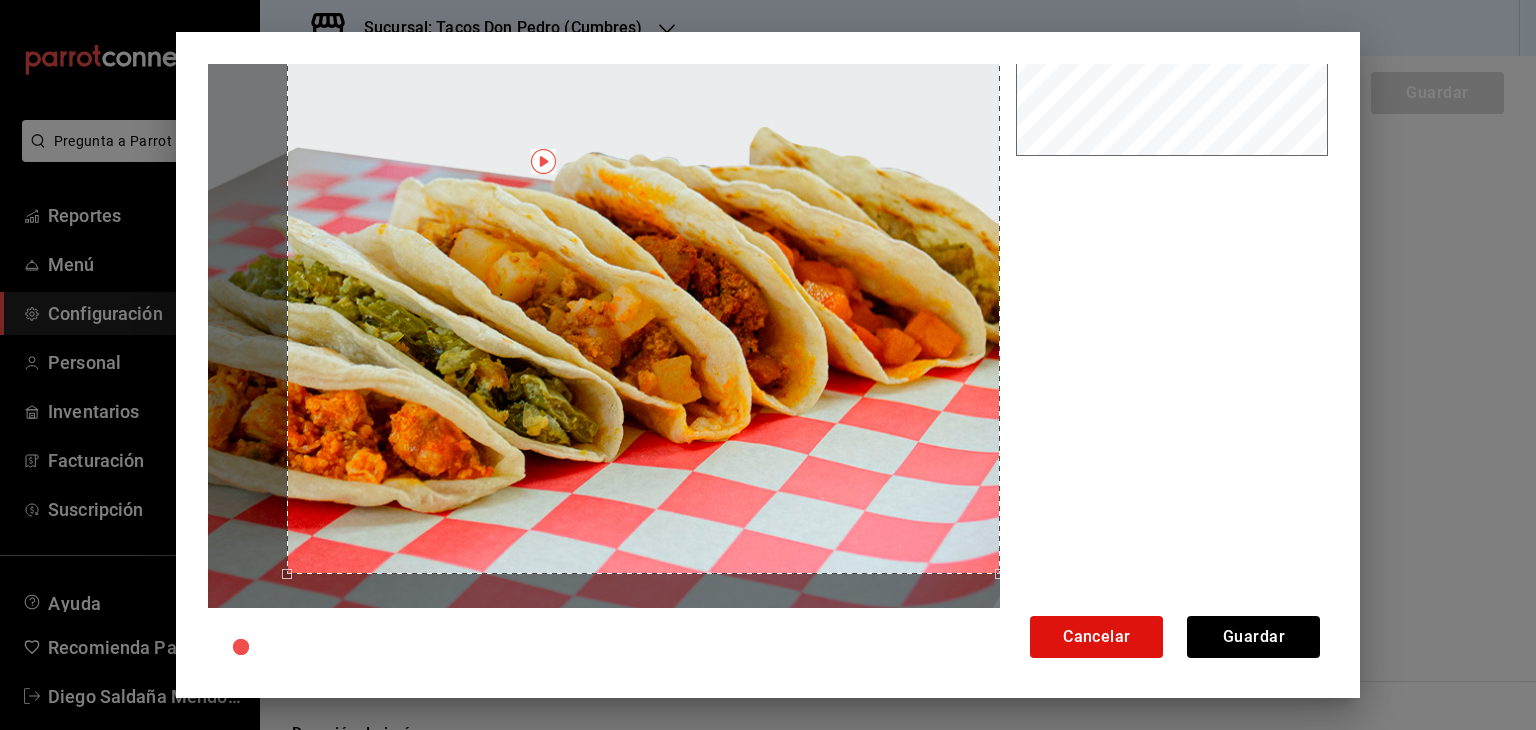 scroll, scrollTop: 179, scrollLeft: 0, axis: vertical 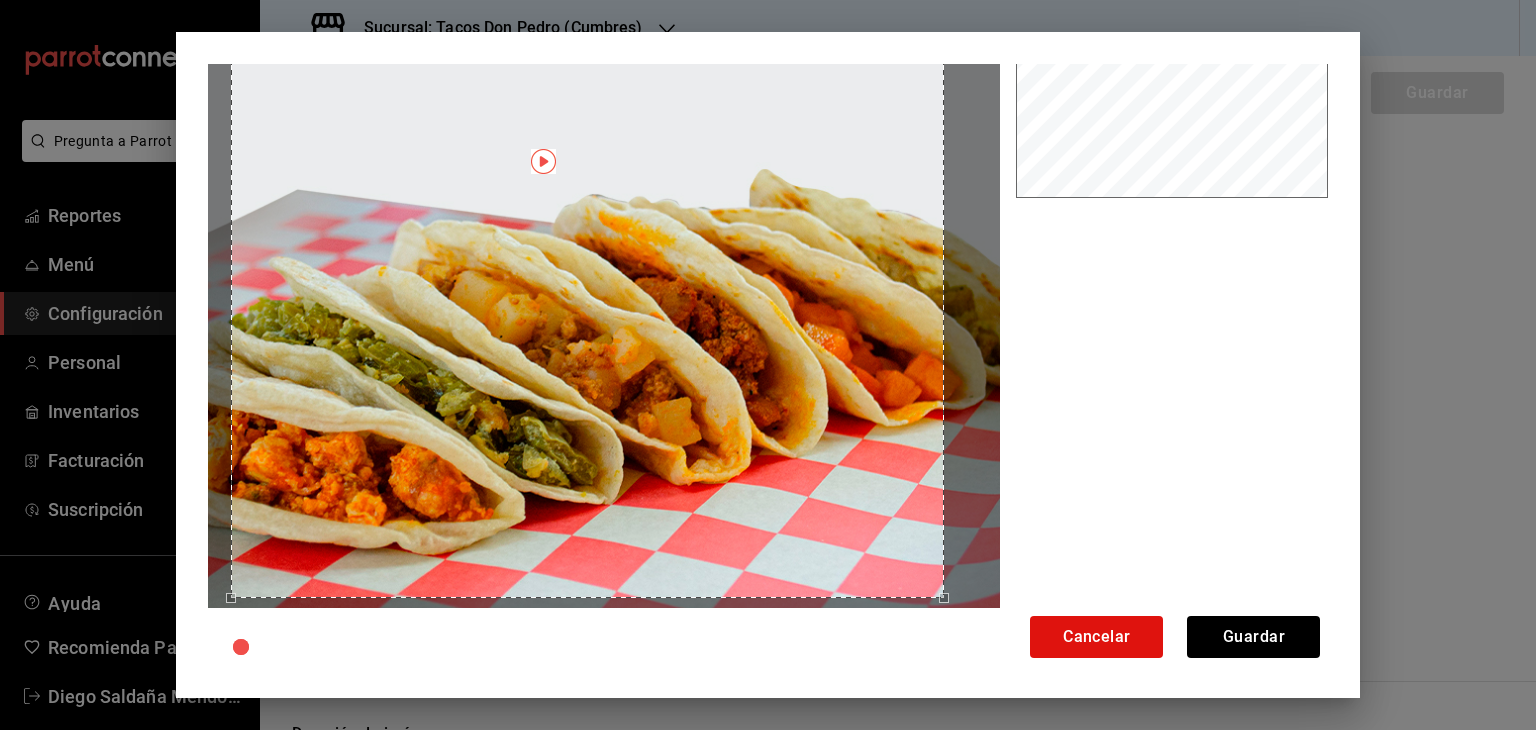 click at bounding box center [587, 241] 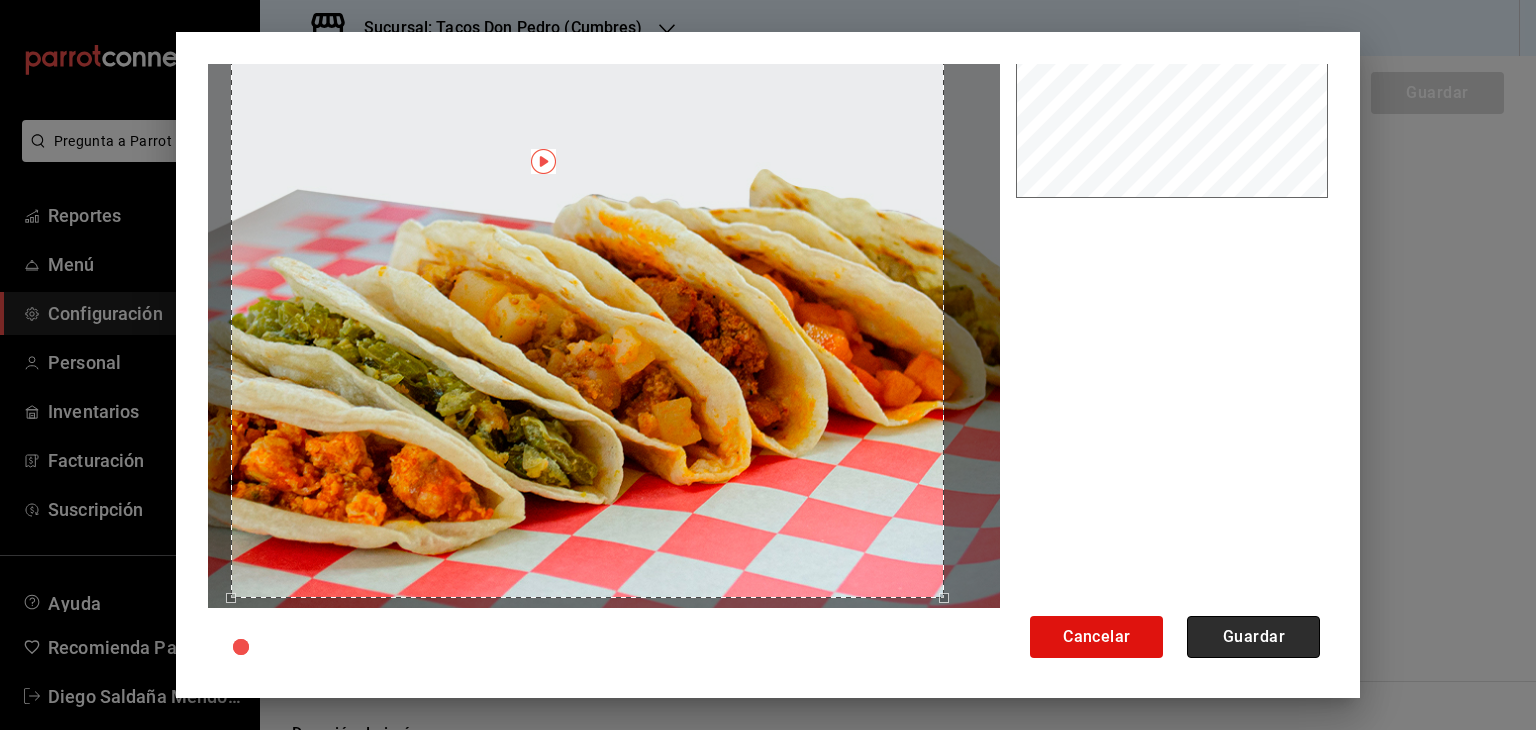 click on "Guardar" at bounding box center (1253, 637) 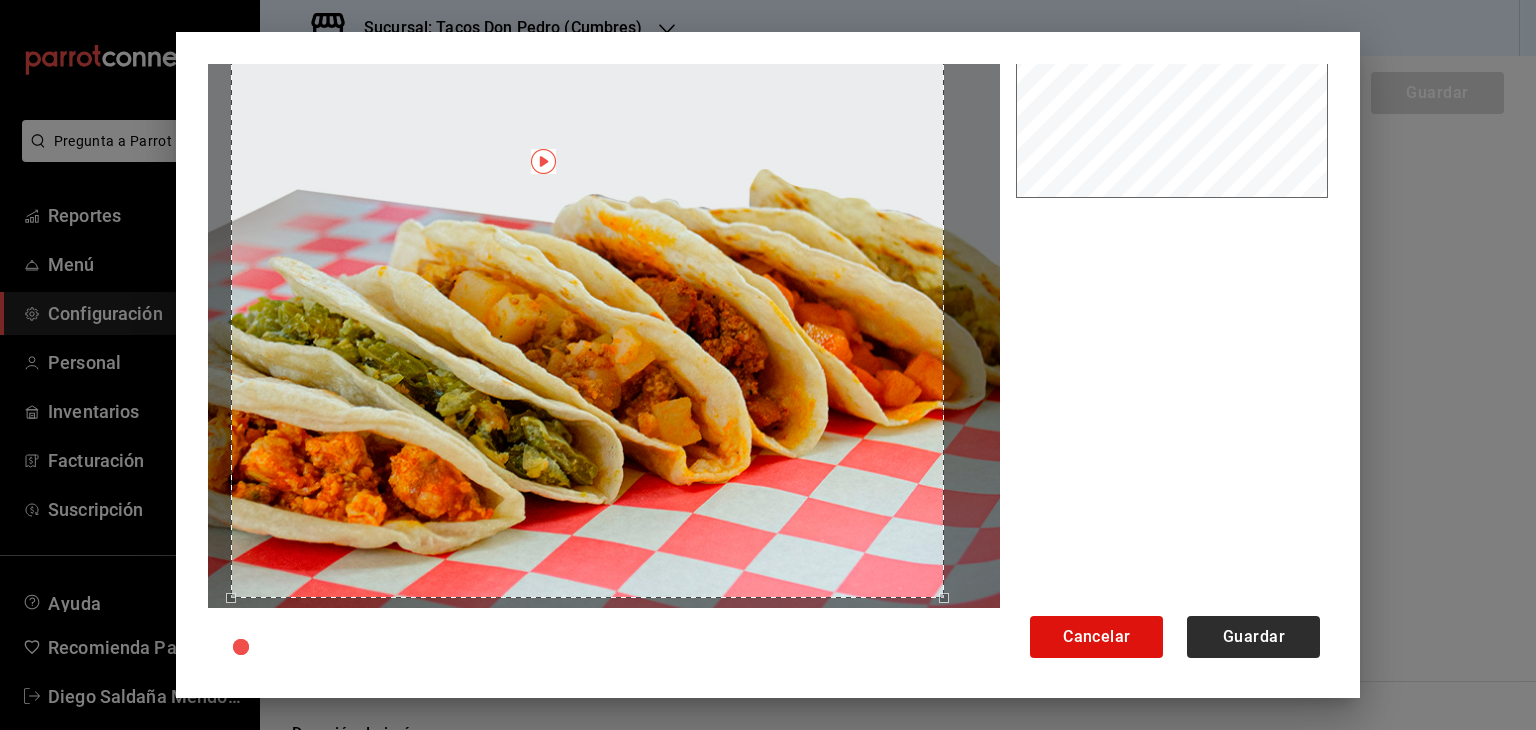 scroll, scrollTop: 71, scrollLeft: 0, axis: vertical 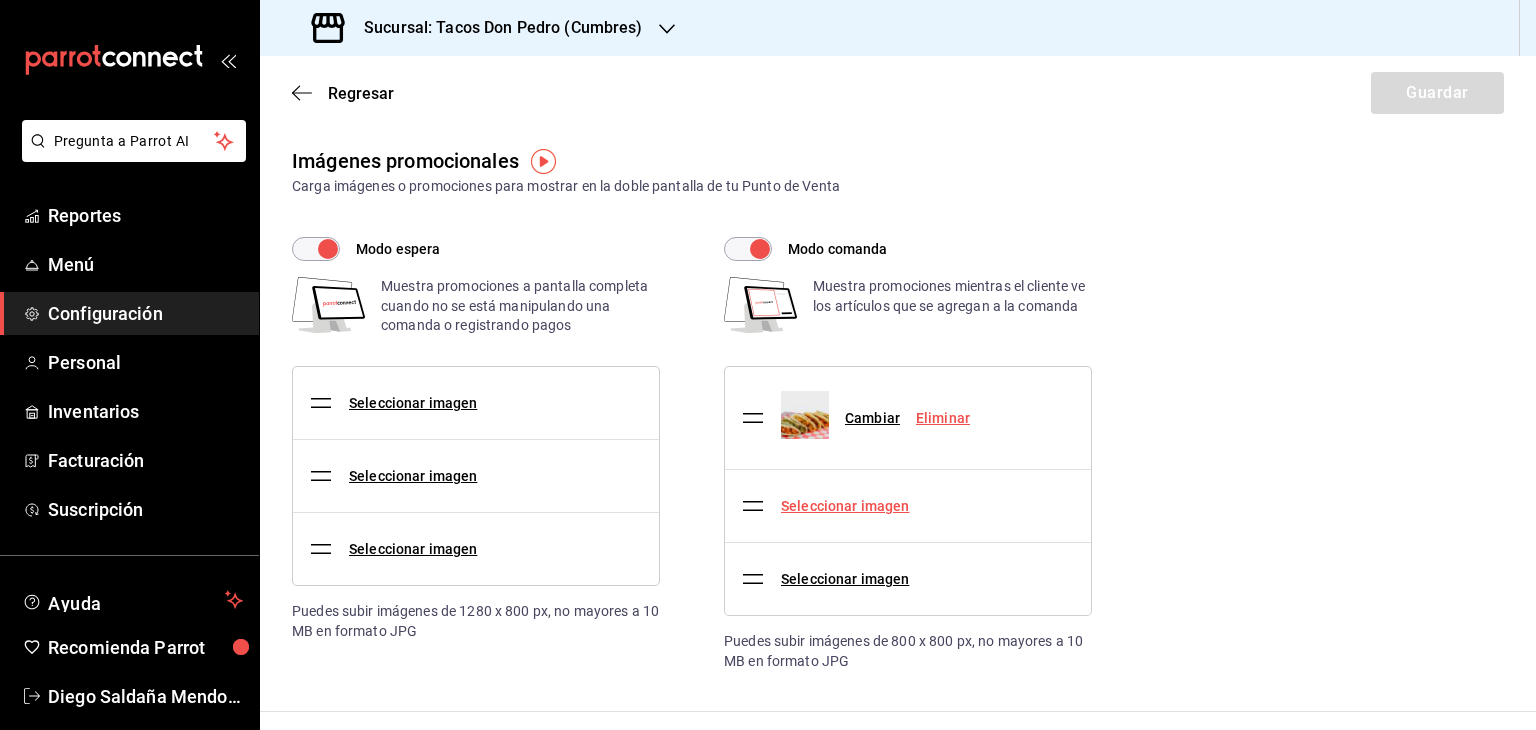 click on "Seleccionar imagen" at bounding box center (845, 506) 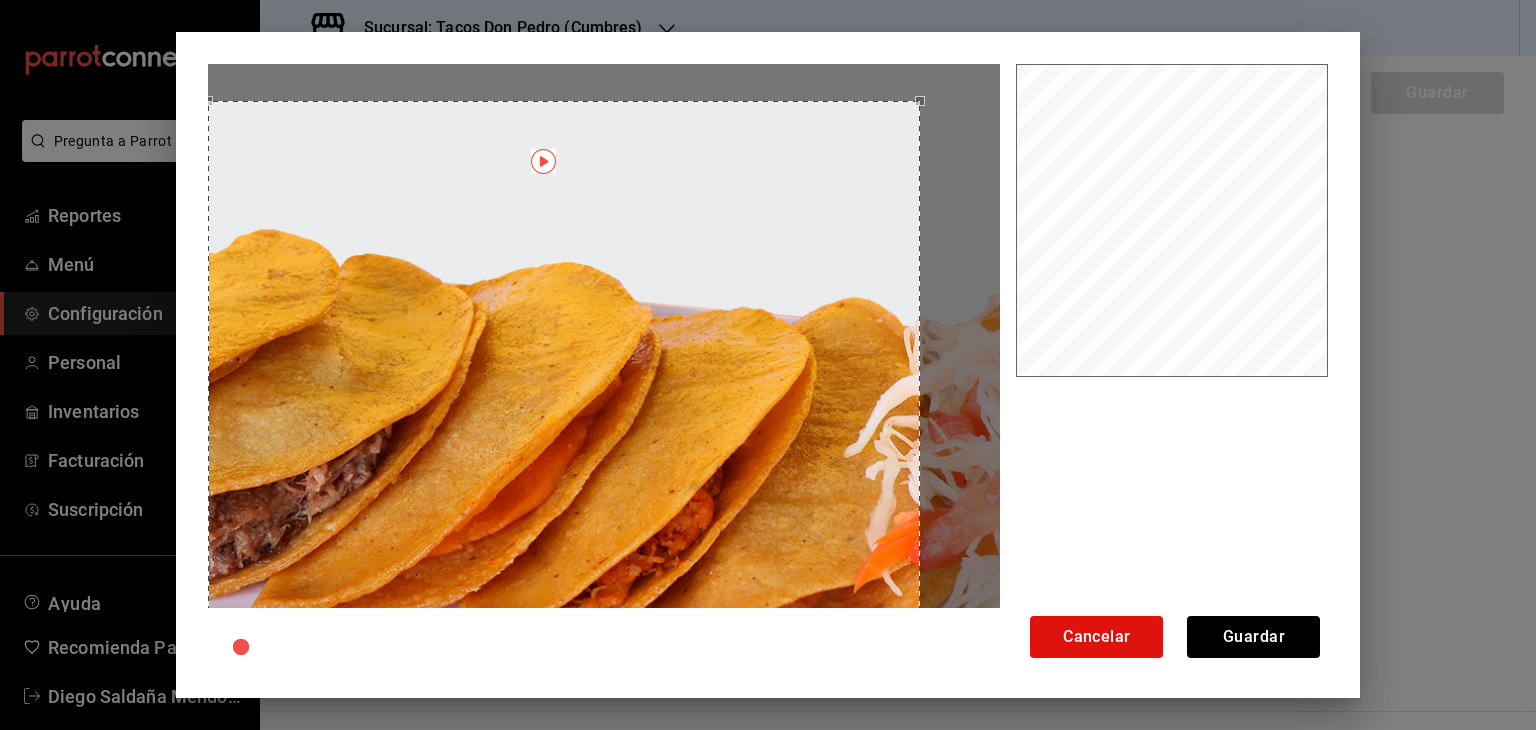 click at bounding box center (564, 457) 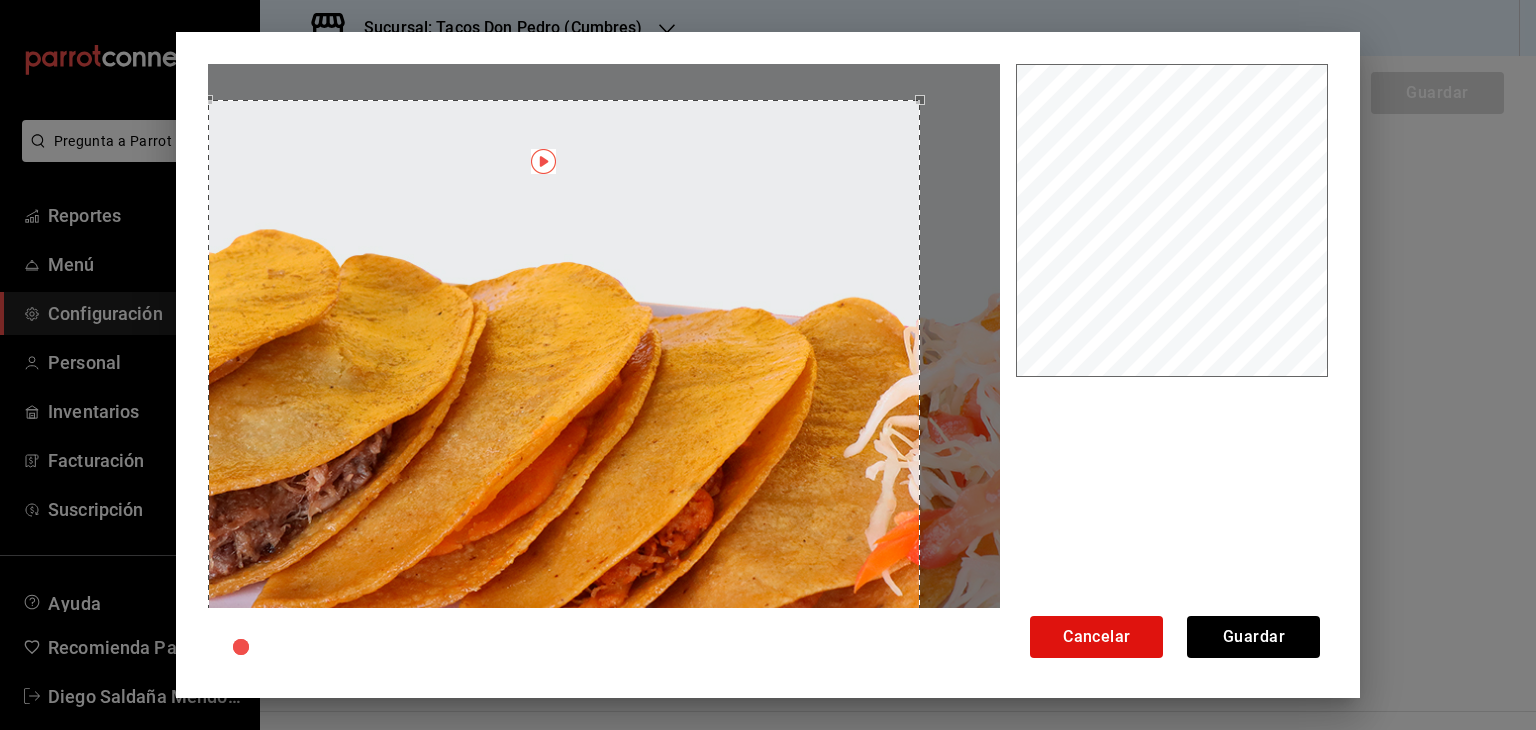click at bounding box center [564, 456] 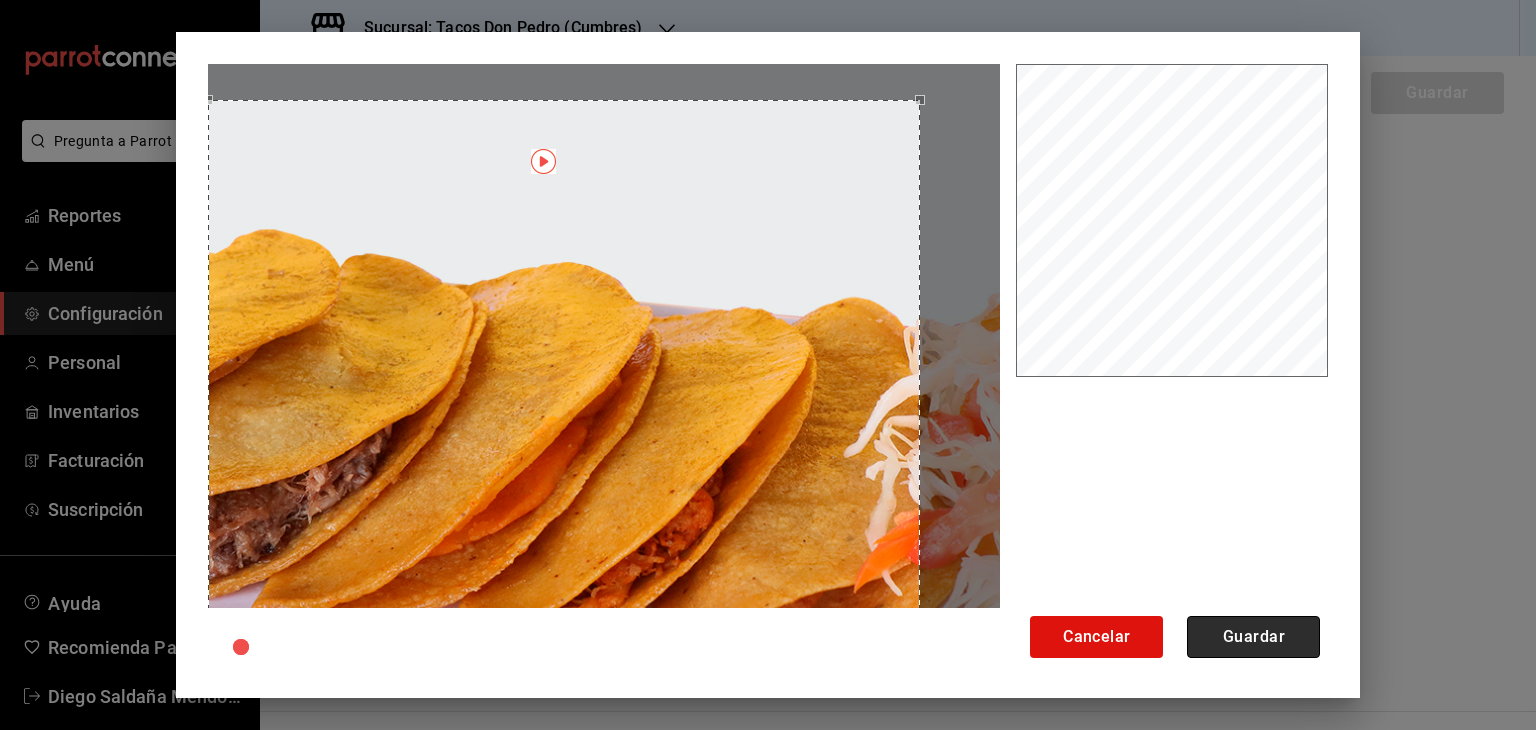 click on "Guardar" at bounding box center (1253, 637) 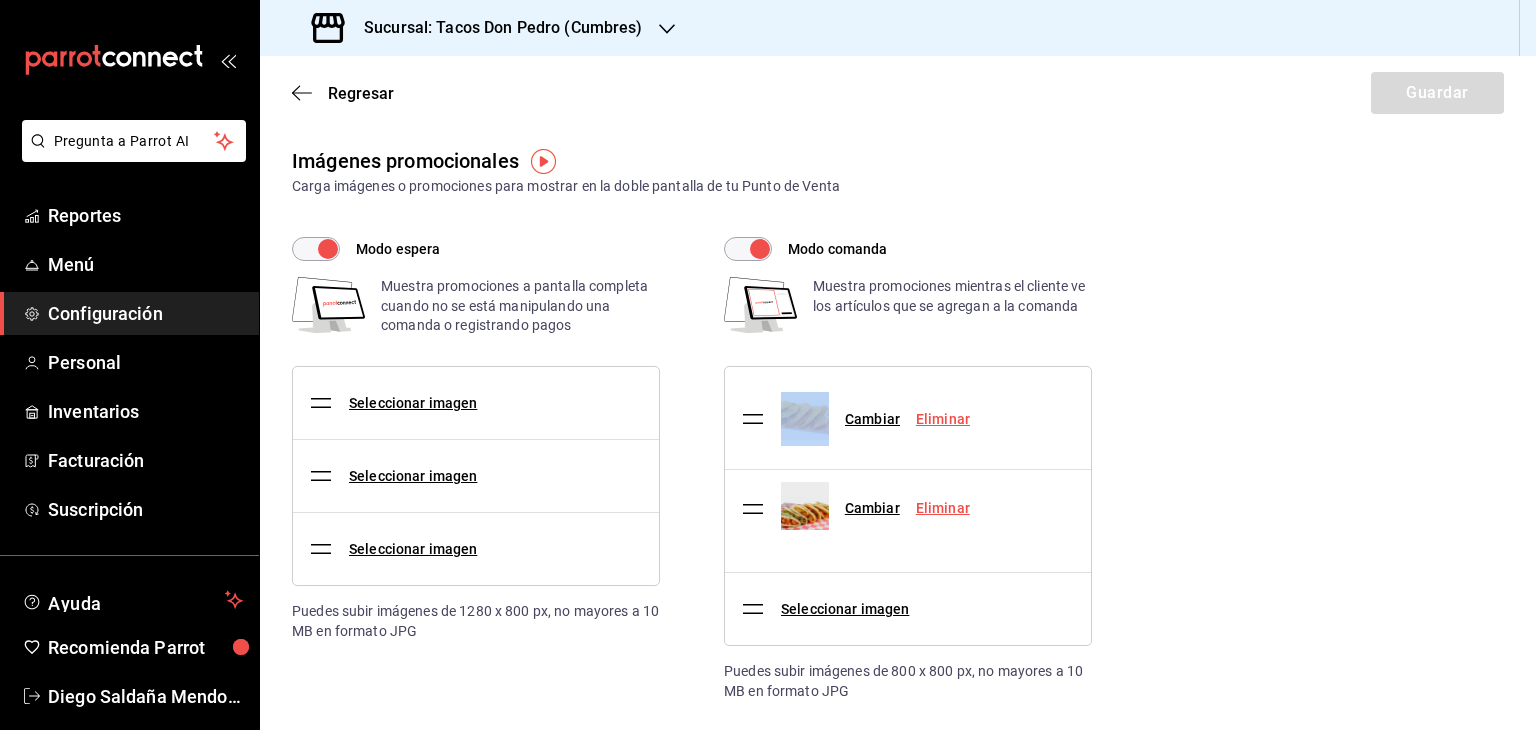 drag, startPoint x: 756, startPoint y: 416, endPoint x: 757, endPoint y: 505, distance: 89.005615 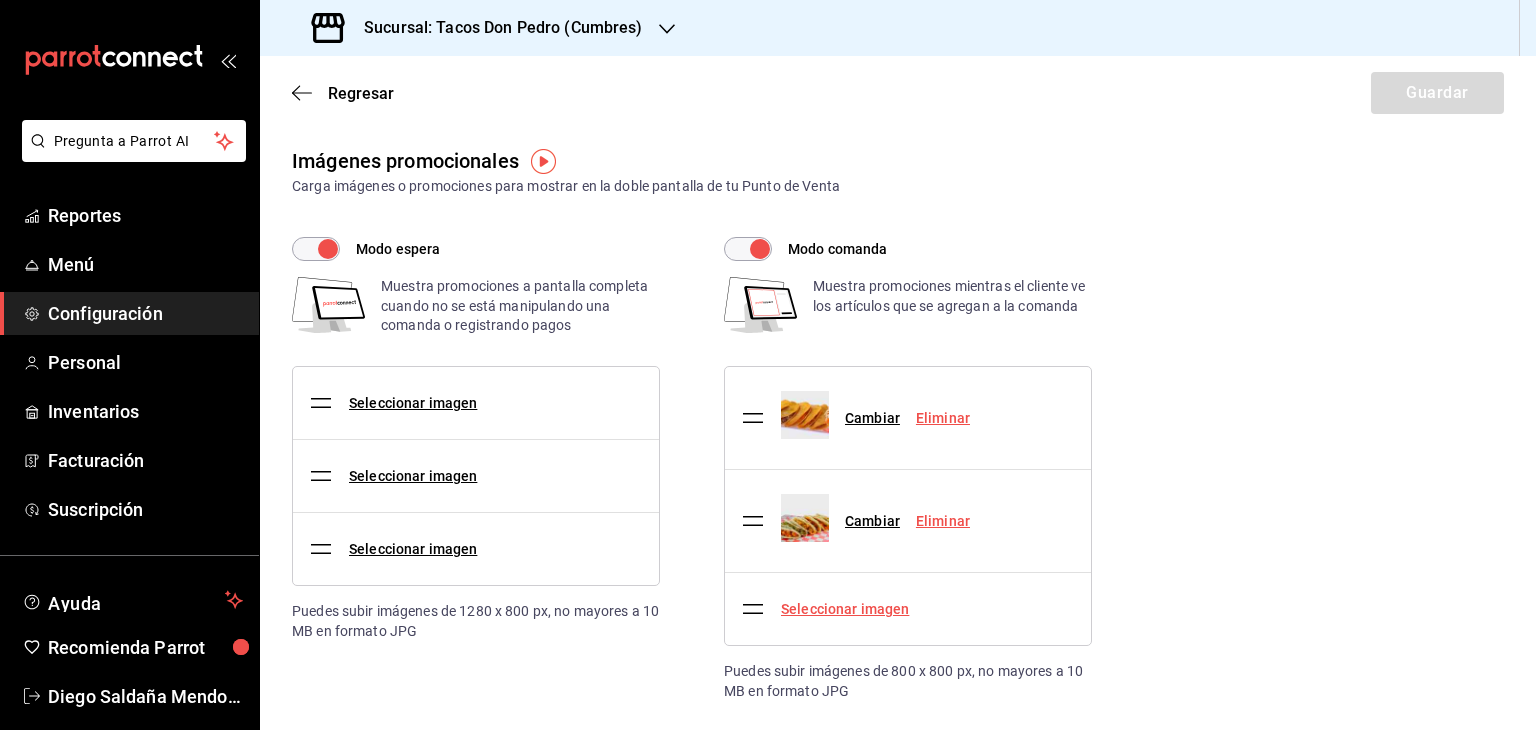 click on "Seleccionar imagen" at bounding box center [845, 609] 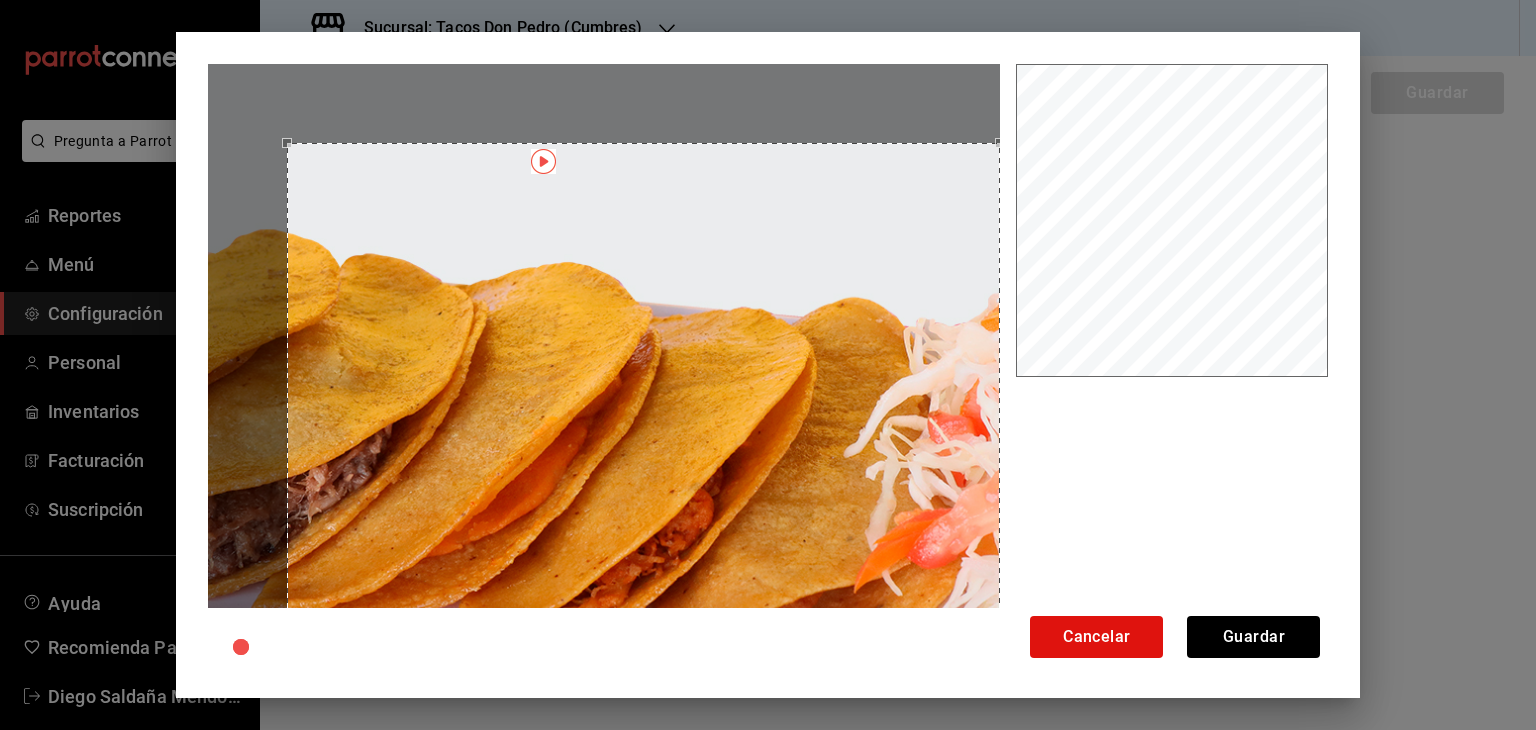 click at bounding box center [643, 499] 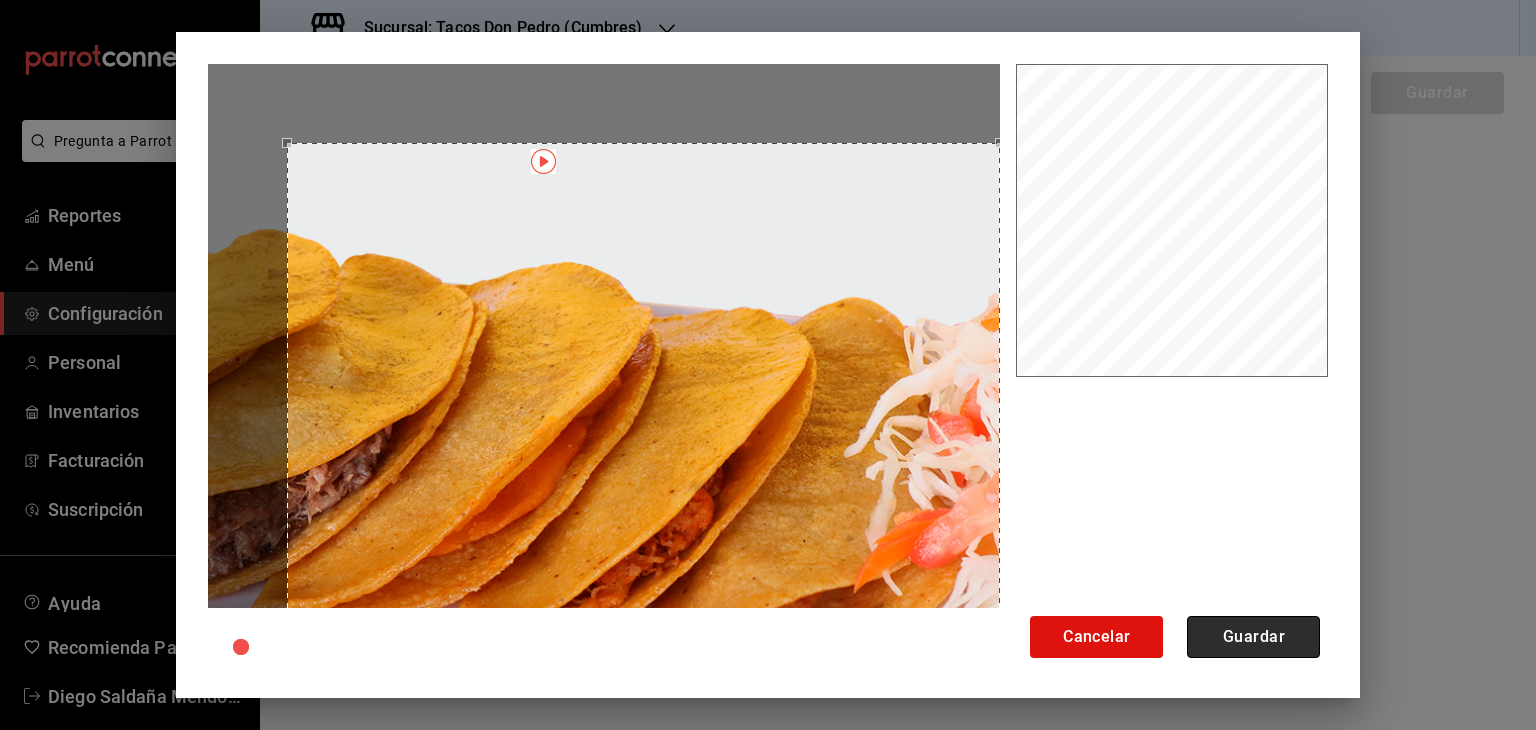 click on "Guardar" at bounding box center (1253, 637) 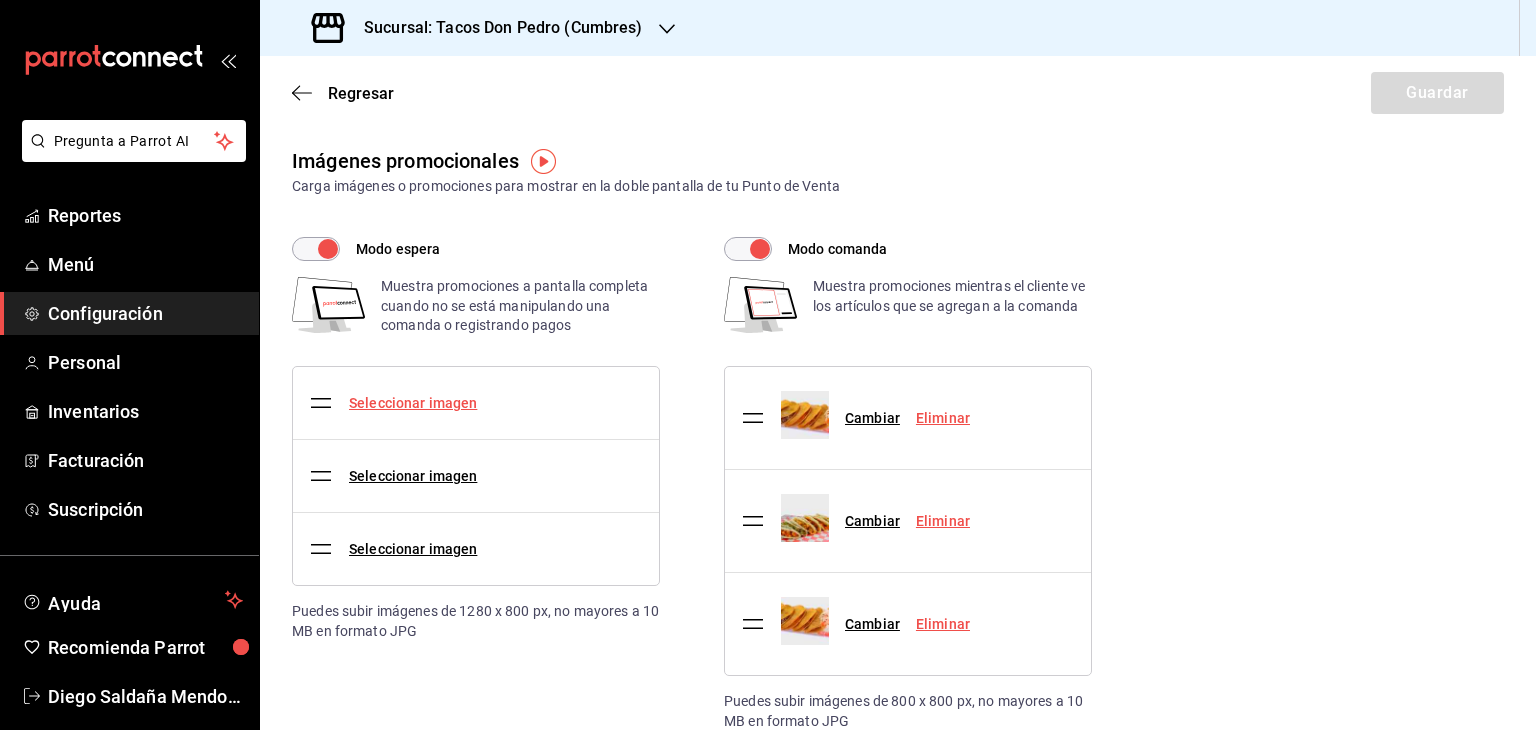 click on "Seleccionar imagen" at bounding box center (413, 403) 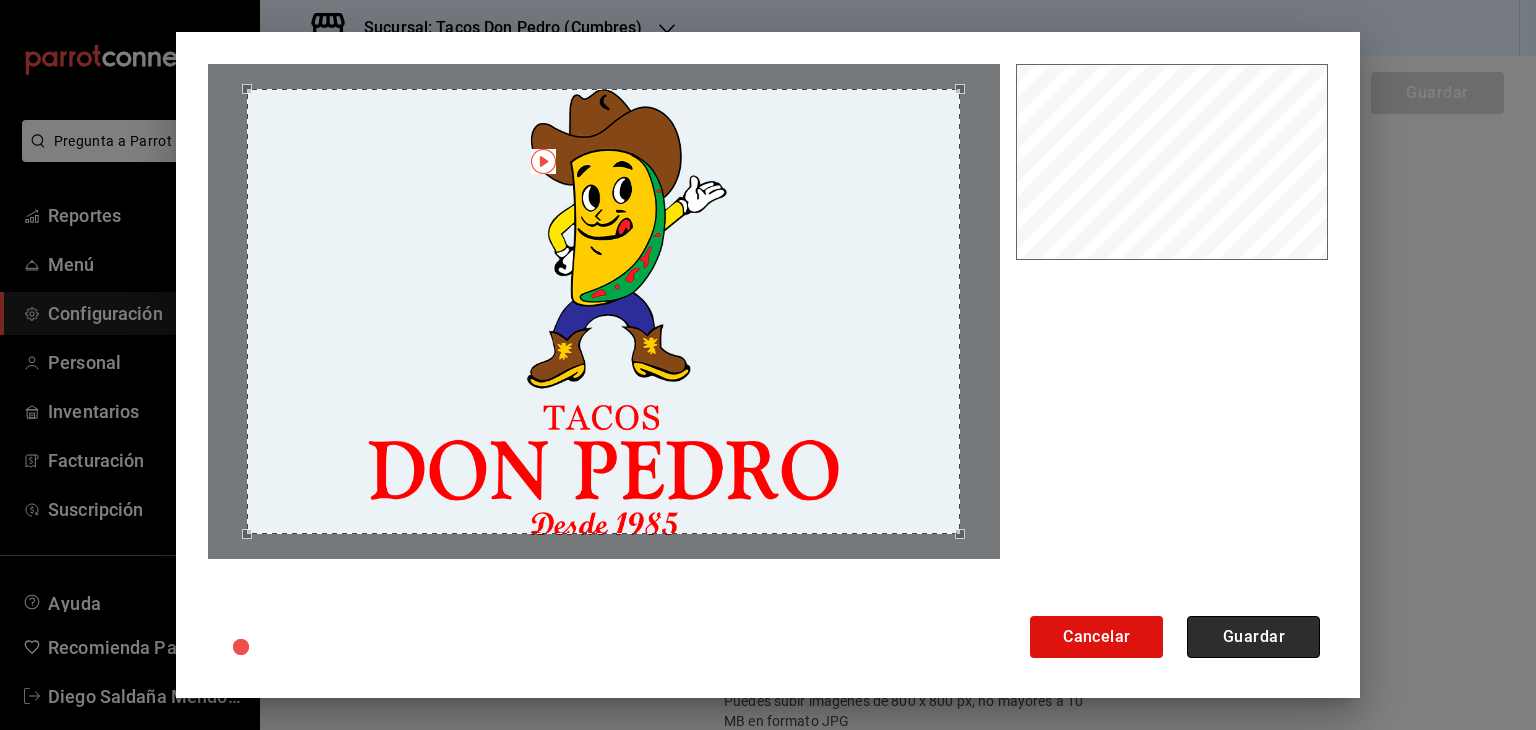 click on "Guardar" at bounding box center [1253, 637] 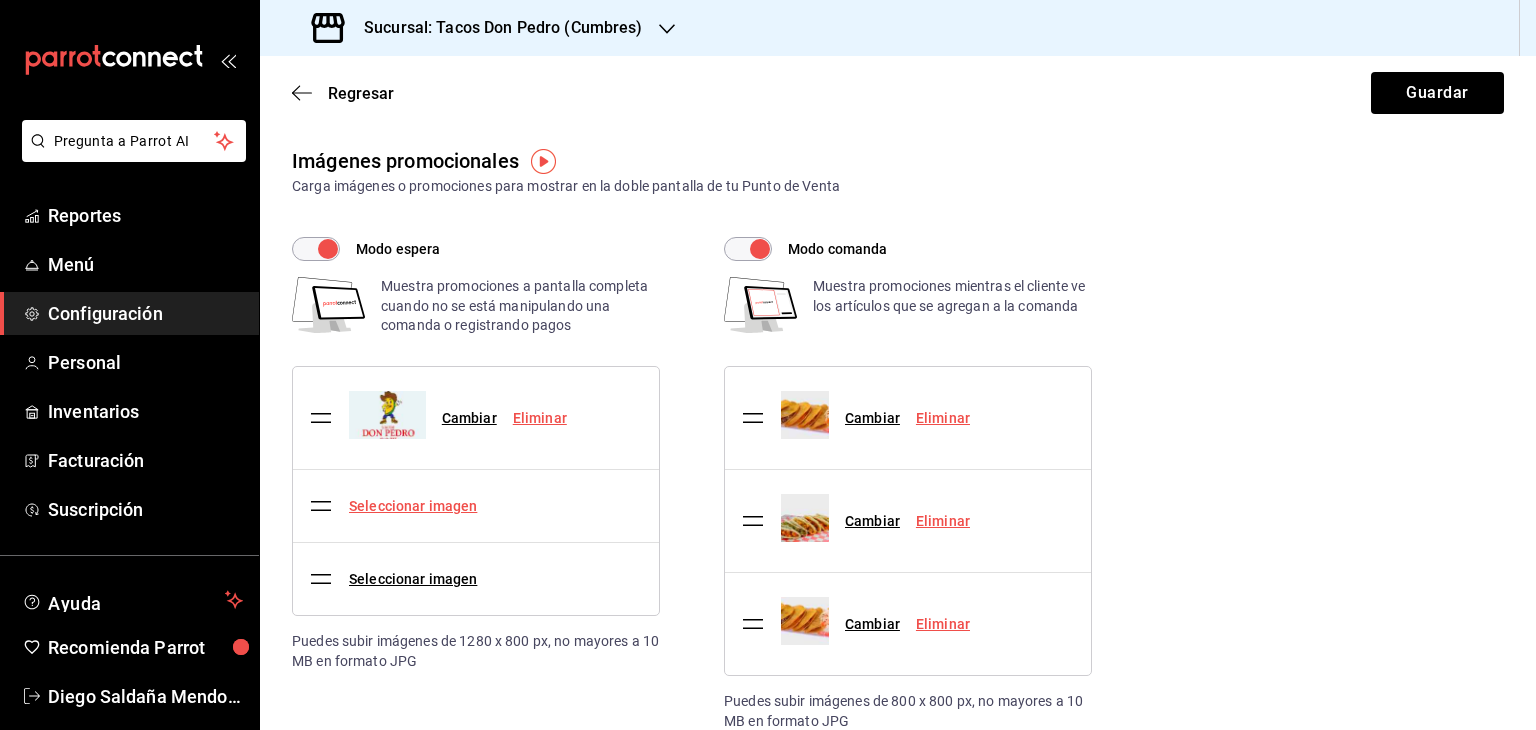 click on "Seleccionar imagen" at bounding box center (413, 506) 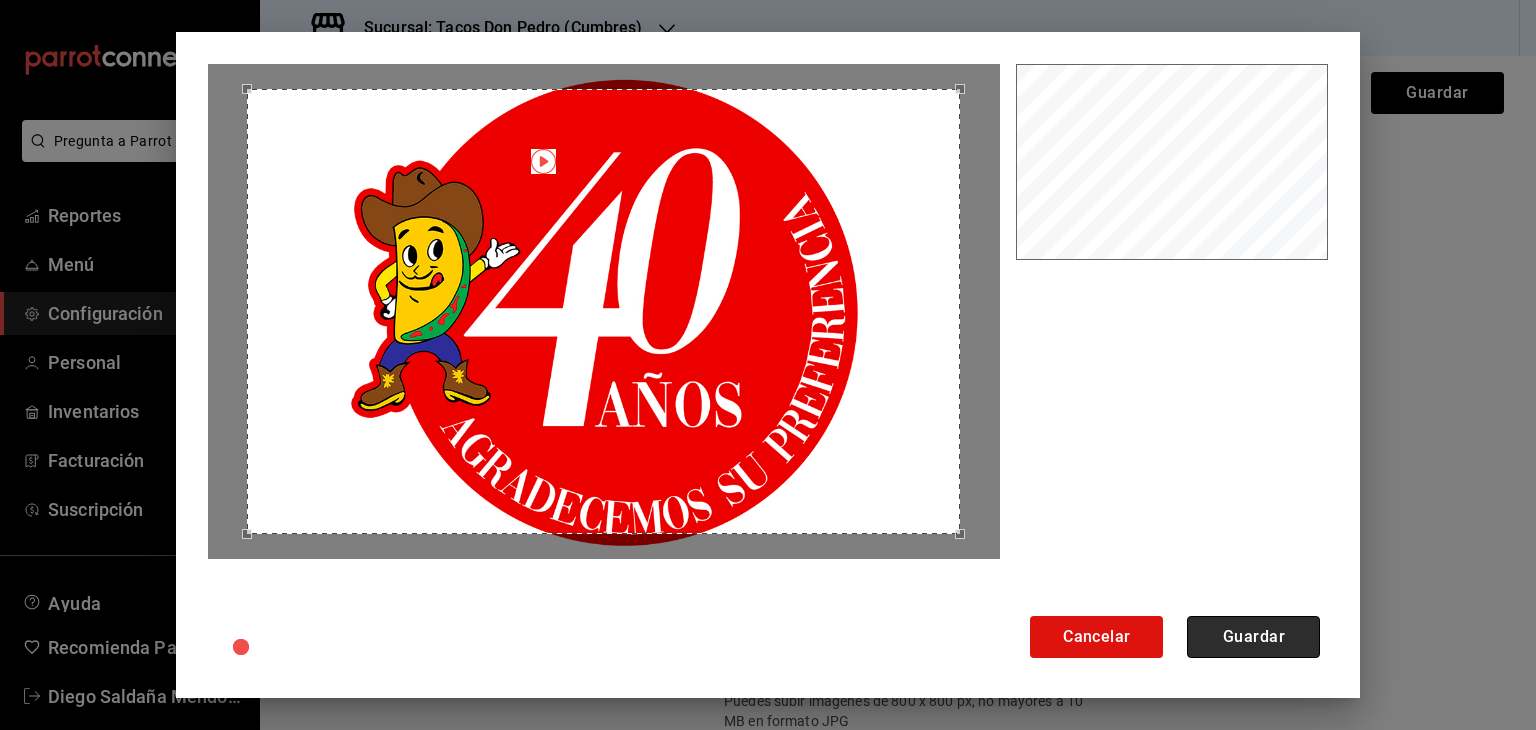 click on "Guardar" at bounding box center [1253, 637] 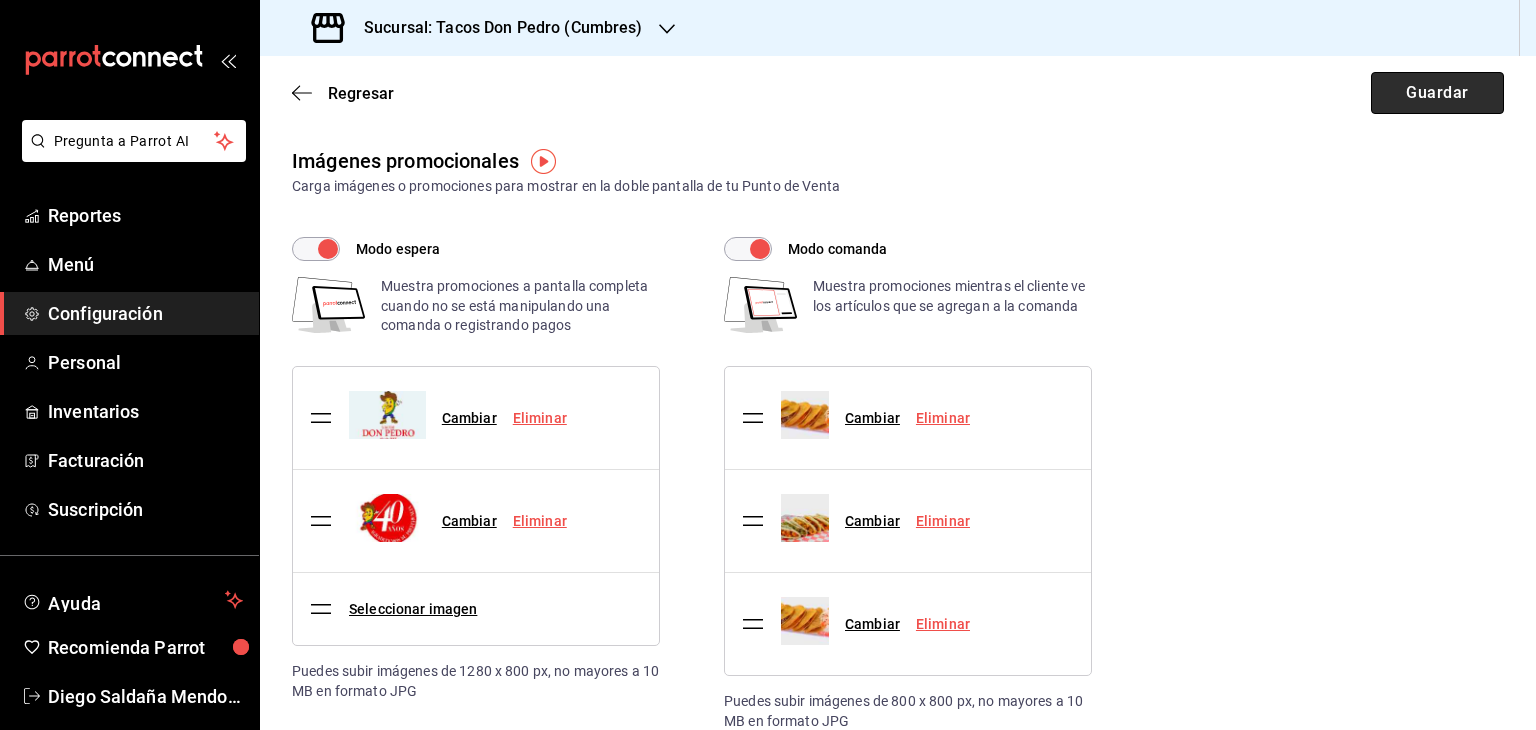 click on "Guardar" at bounding box center (1437, 93) 